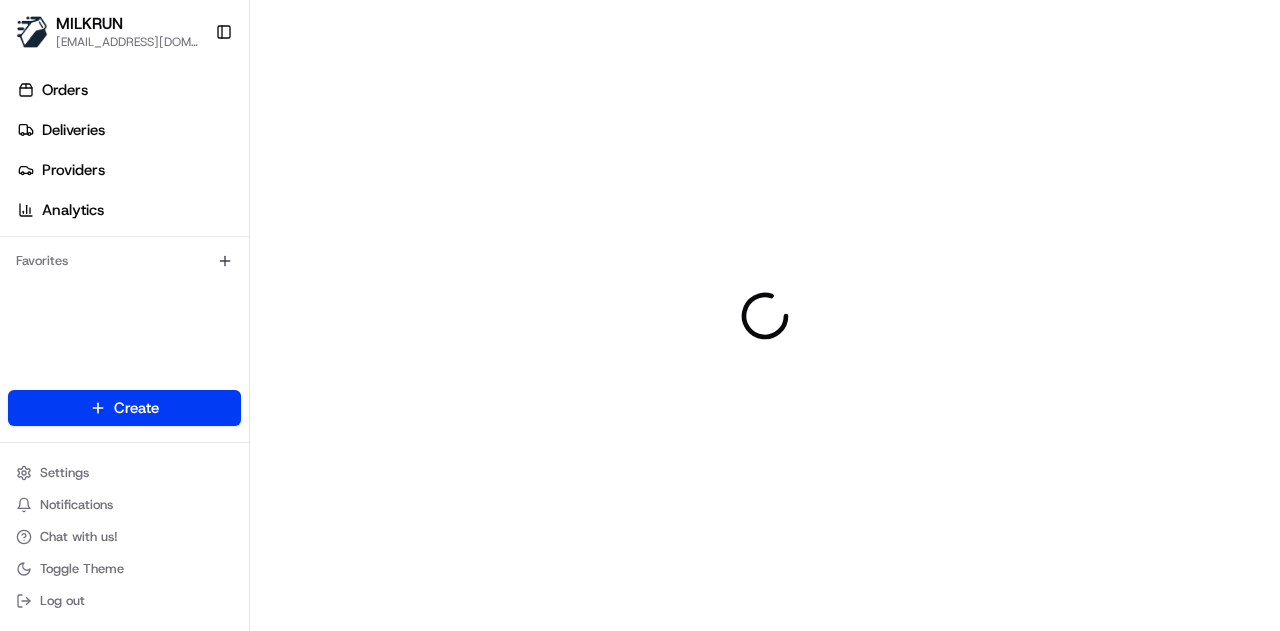 scroll, scrollTop: 0, scrollLeft: 0, axis: both 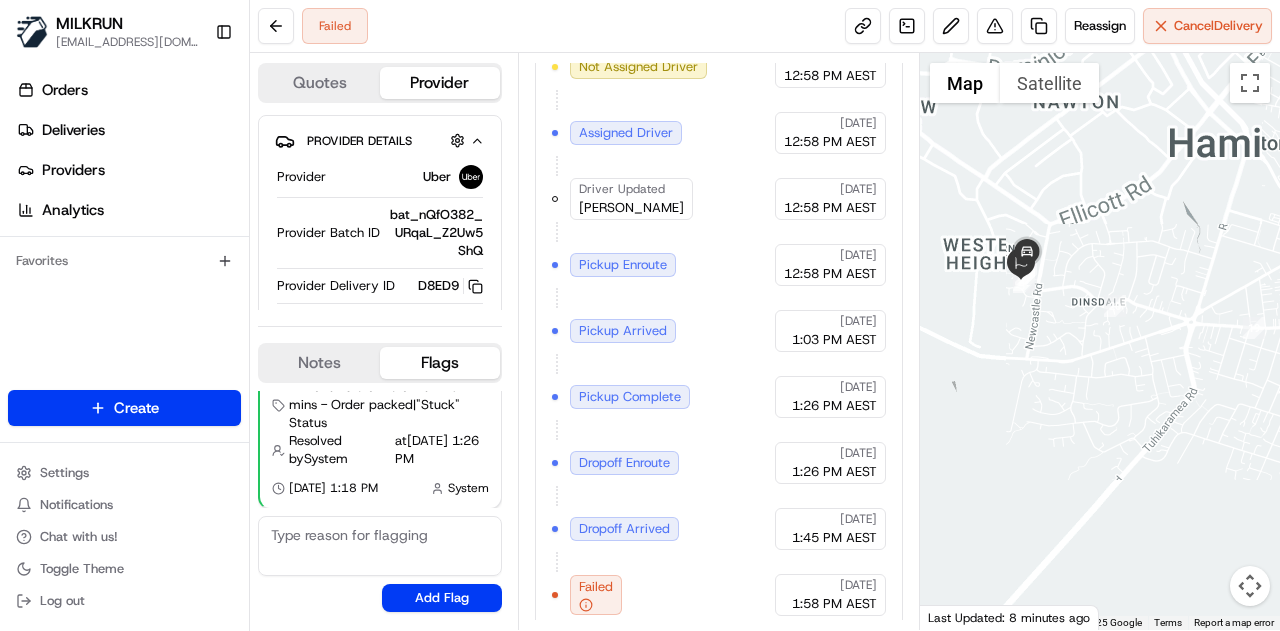 drag, startPoint x: 1013, startPoint y: 269, endPoint x: 1213, endPoint y: 292, distance: 201.31816 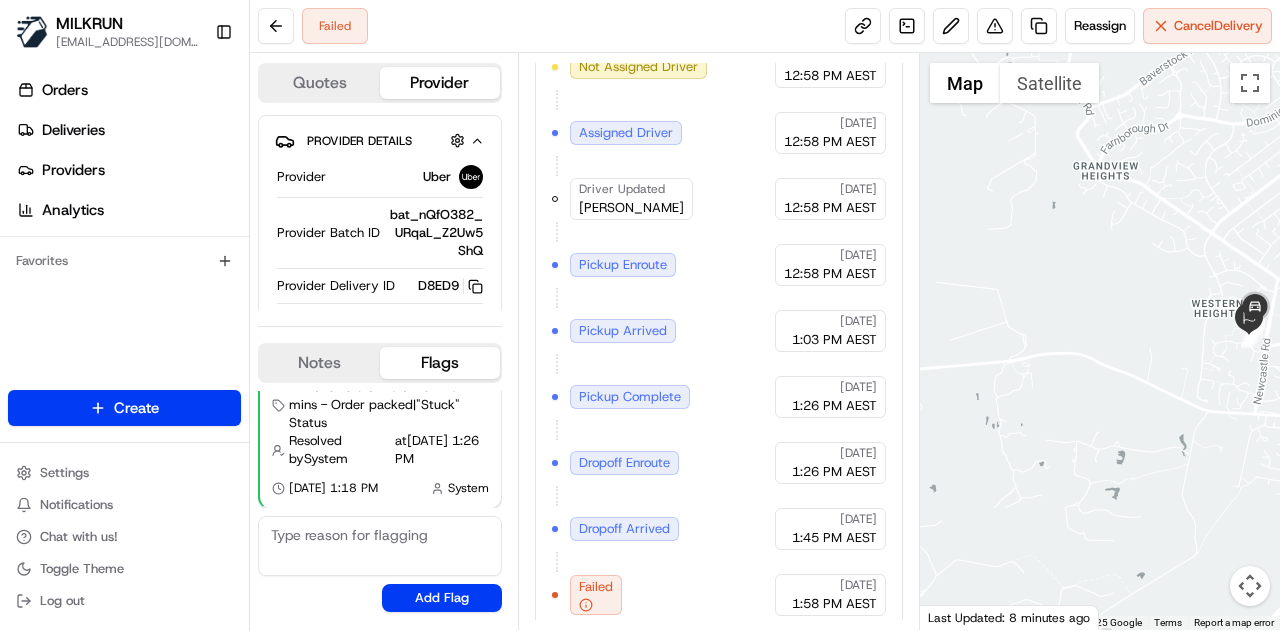 drag, startPoint x: 1189, startPoint y: 295, endPoint x: 883, endPoint y: 335, distance: 308.6033 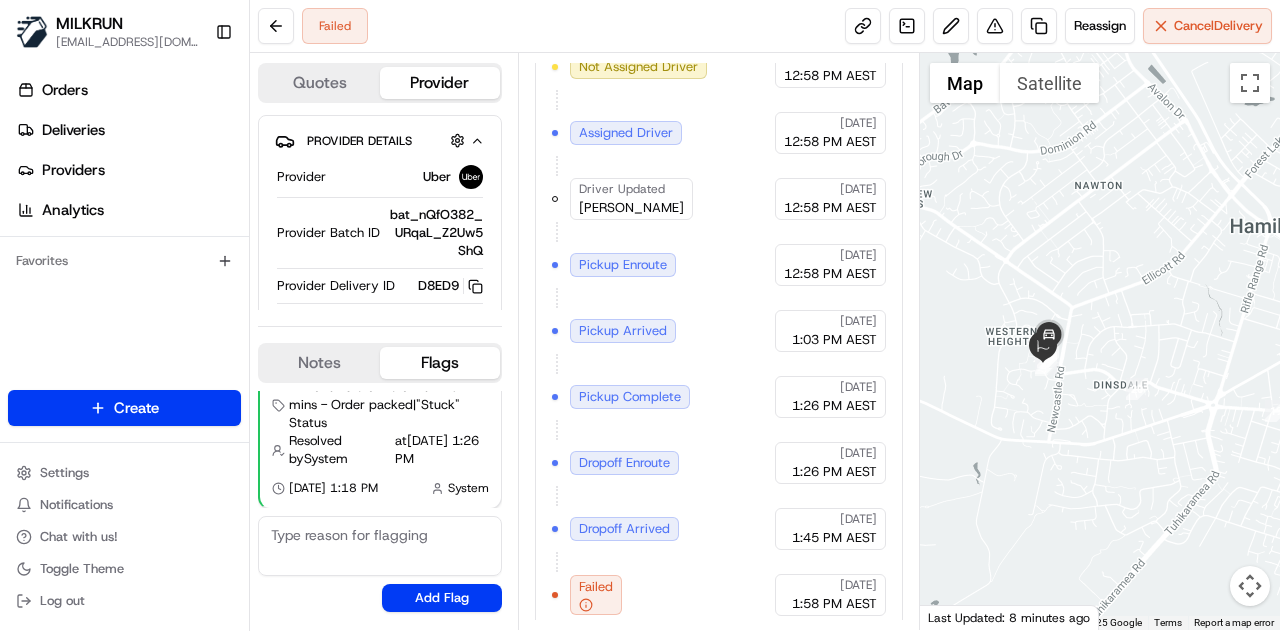 drag, startPoint x: 930, startPoint y: 323, endPoint x: 1127, endPoint y: 360, distance: 200.4445 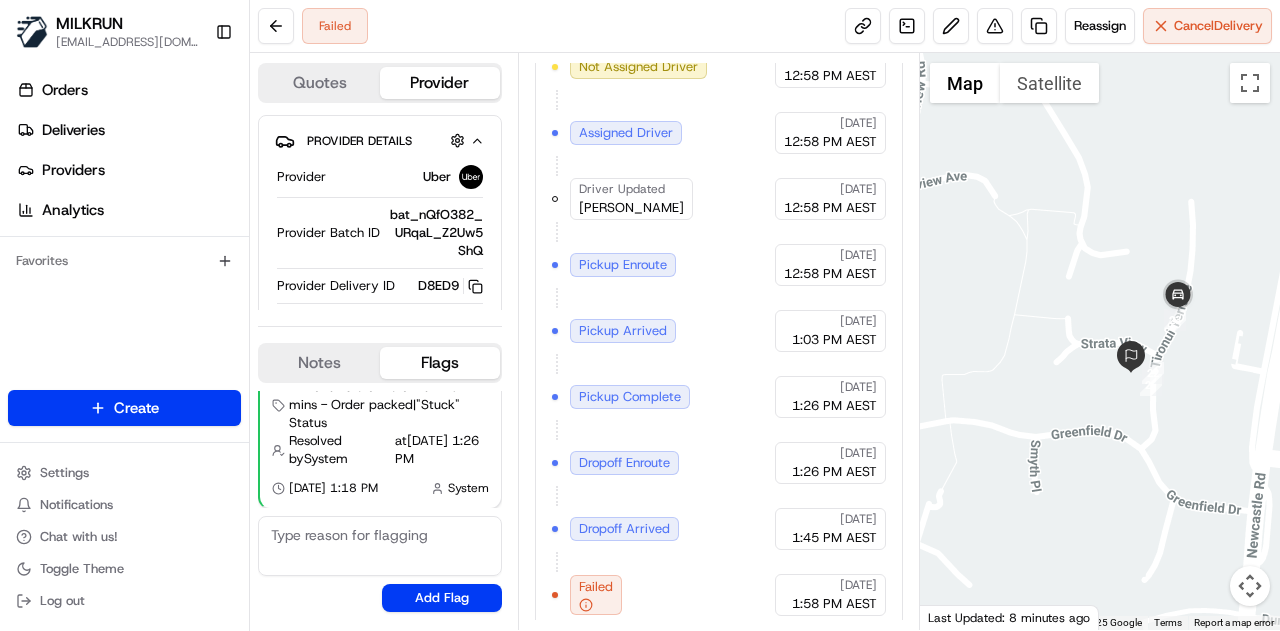 click at bounding box center [1100, 341] 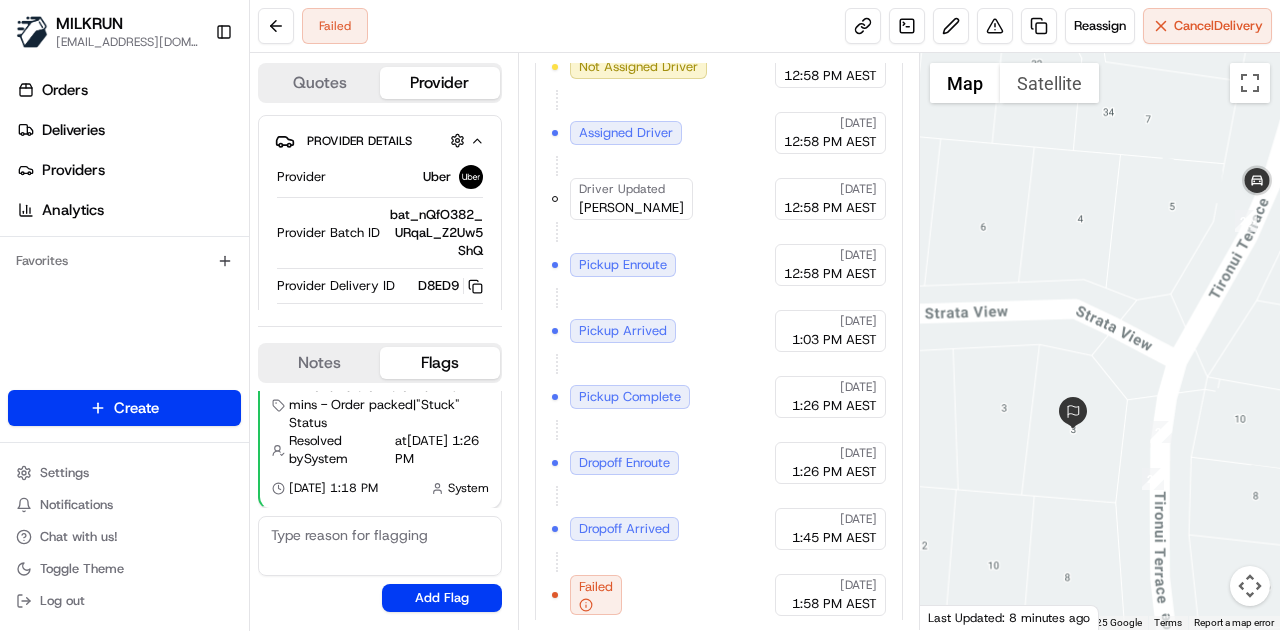 drag, startPoint x: 1140, startPoint y: 387, endPoint x: 1140, endPoint y: 256, distance: 131 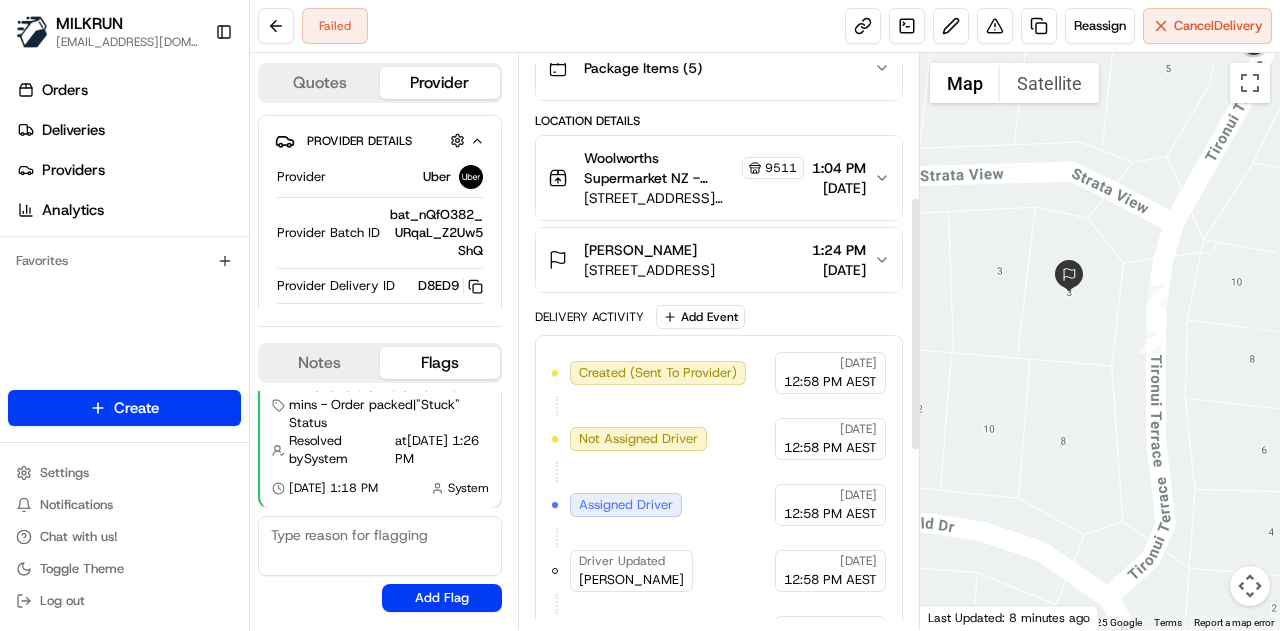 scroll, scrollTop: 322, scrollLeft: 0, axis: vertical 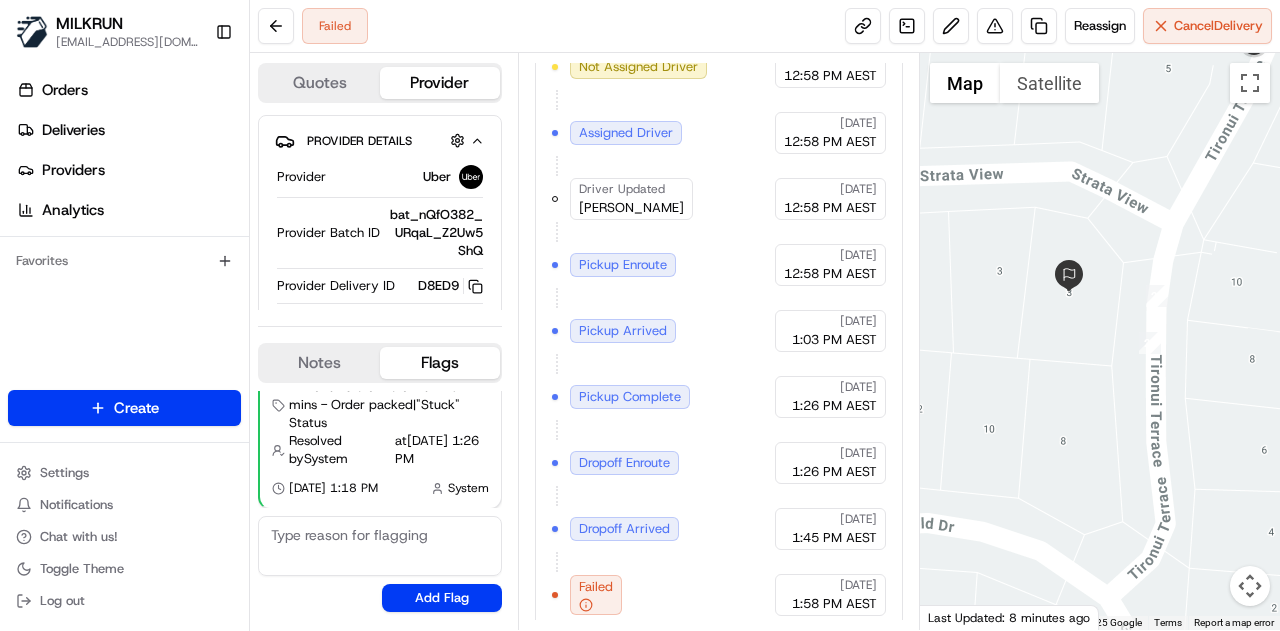 drag, startPoint x: 1120, startPoint y: 215, endPoint x: 1077, endPoint y: 271, distance: 70.60453 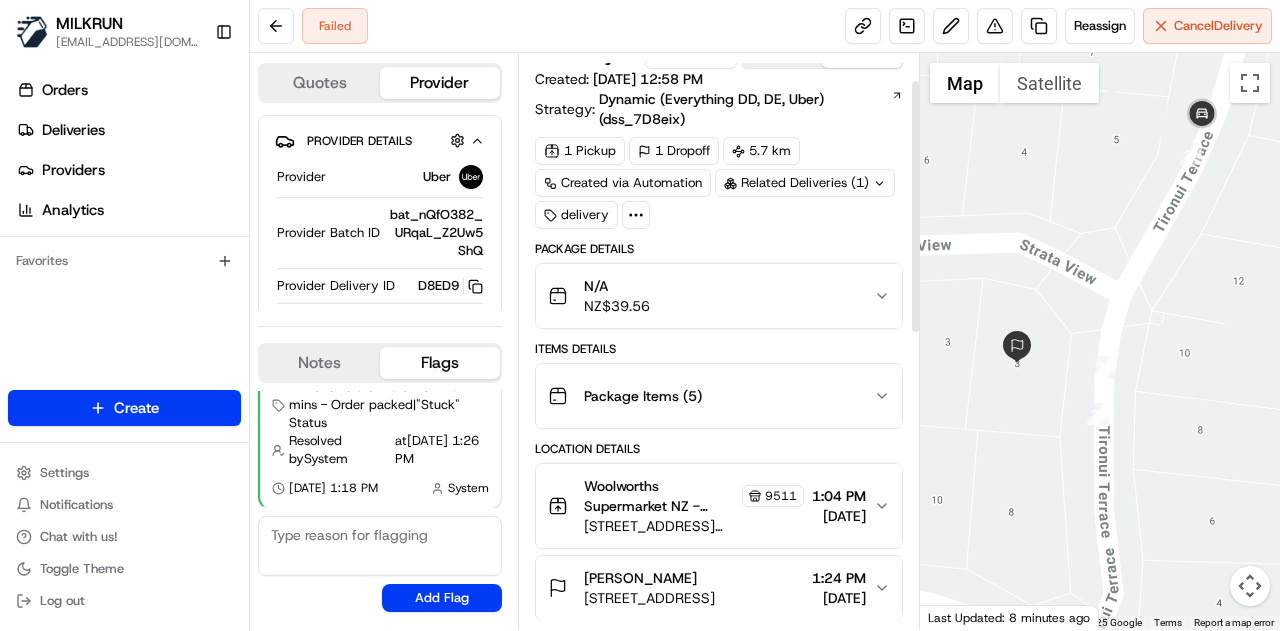 scroll, scrollTop: 122, scrollLeft: 0, axis: vertical 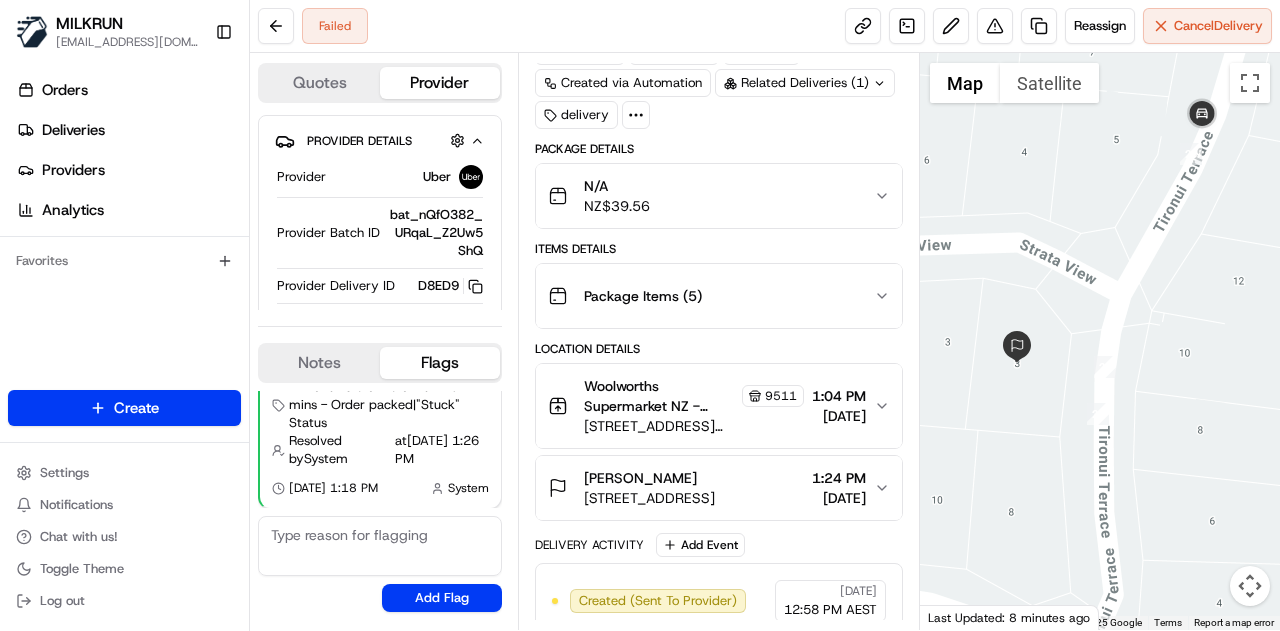 click on "Woolworths Supermarket NZ - Bridge Street Store Manager 9511 61 Anglesea St, Hamilton, Waikato 3204, NZ 1:04 PM 20/07/2025" at bounding box center [719, 406] 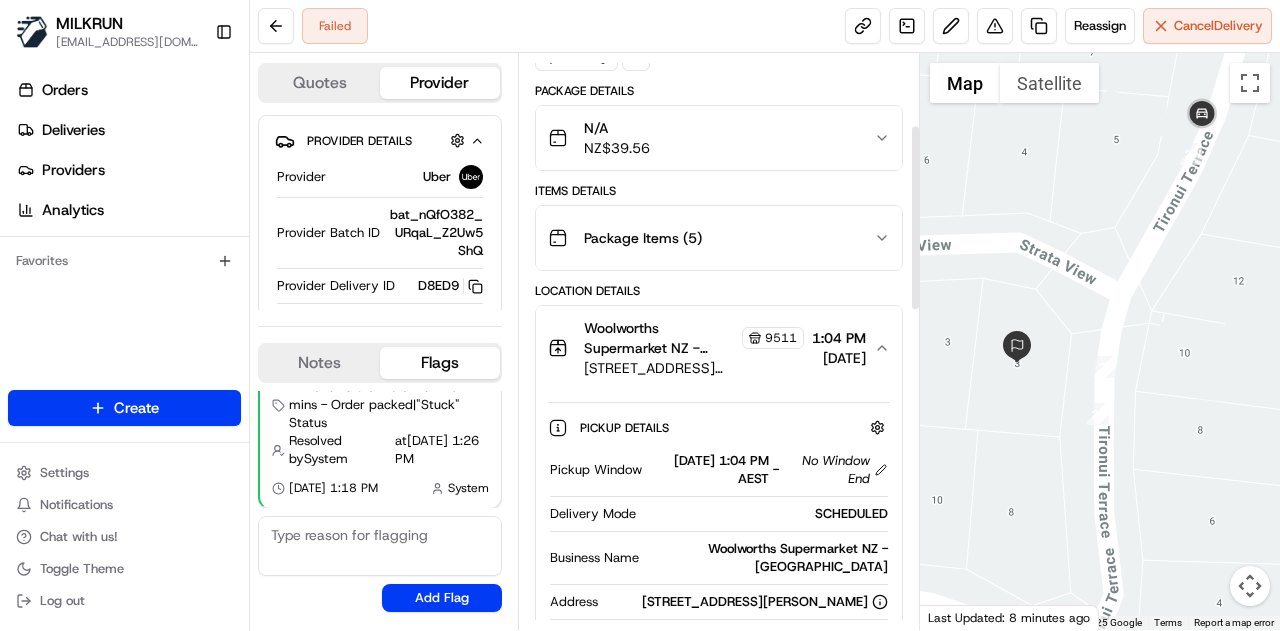 scroll, scrollTop: 222, scrollLeft: 0, axis: vertical 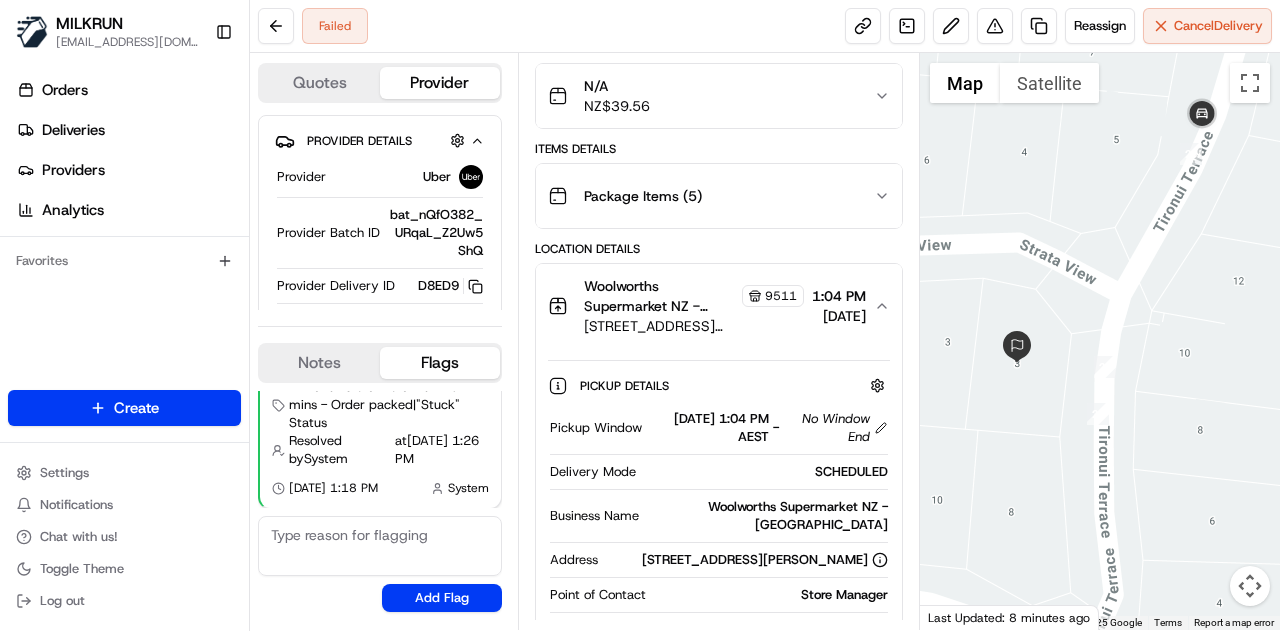 click on "Woolworths Supermarket NZ - Bridge Street Store Manager 9511 61 Anglesea St, Hamilton, Waikato 3204, NZ 1:04 PM 20/07/2025" at bounding box center (711, 306) 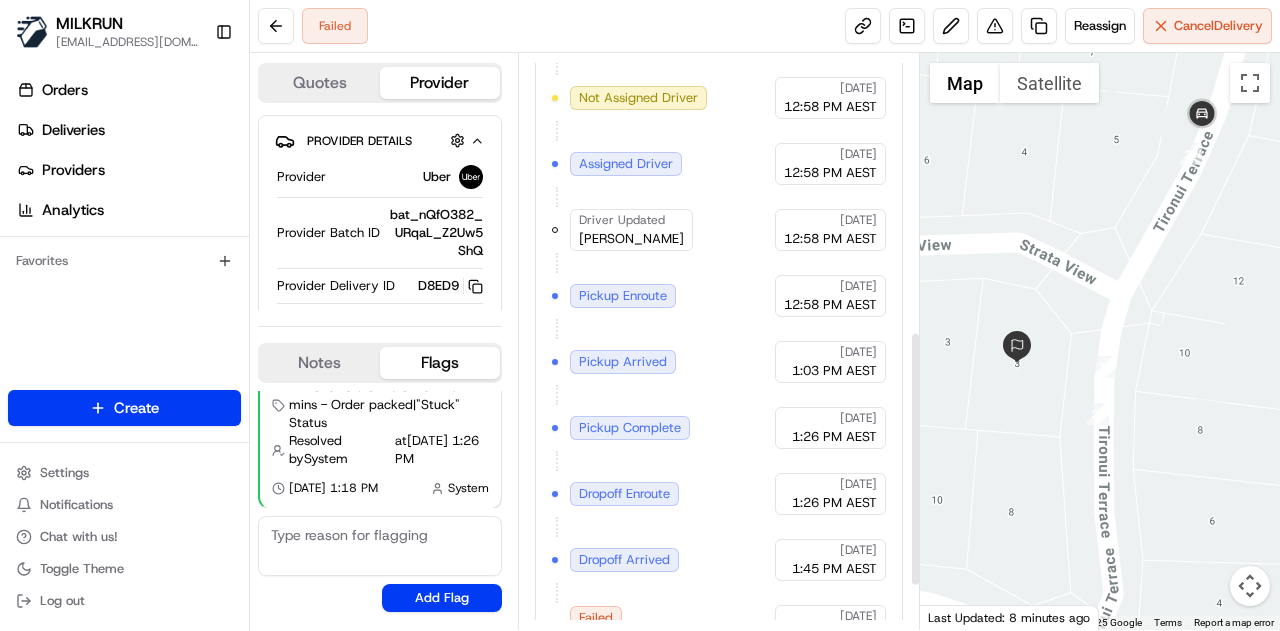 scroll, scrollTop: 722, scrollLeft: 0, axis: vertical 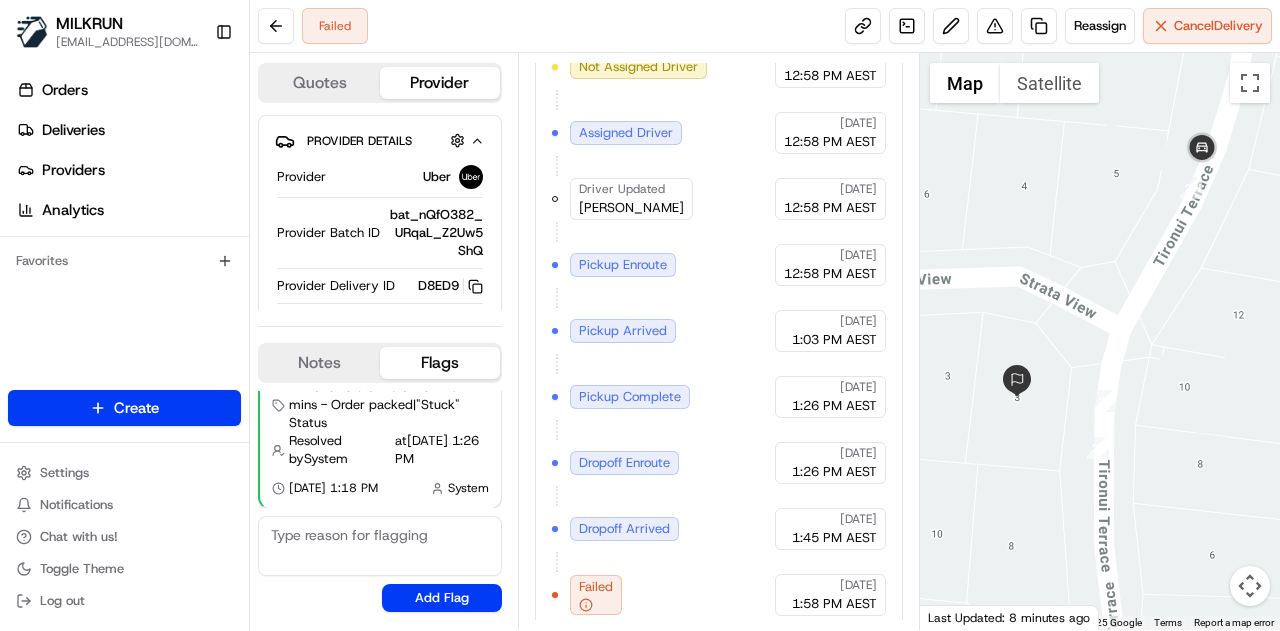 drag, startPoint x: 1099, startPoint y: 201, endPoint x: 1020, endPoint y: 451, distance: 262.18506 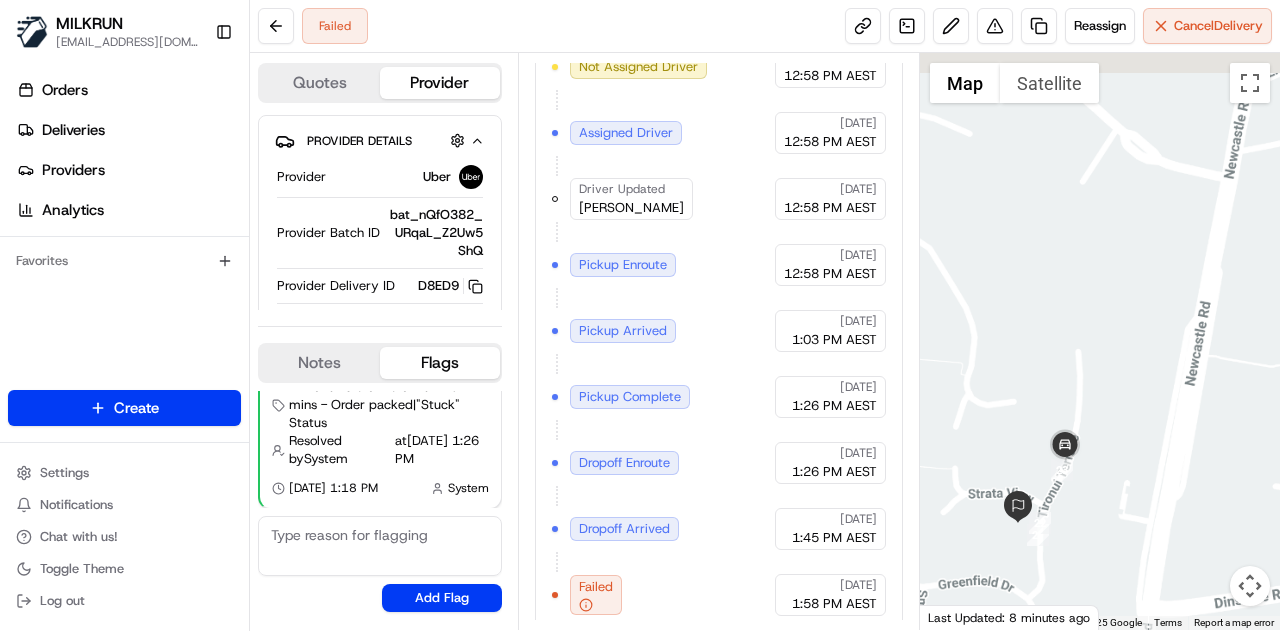 drag, startPoint x: 1149, startPoint y: 378, endPoint x: 1124, endPoint y: 409, distance: 39.824615 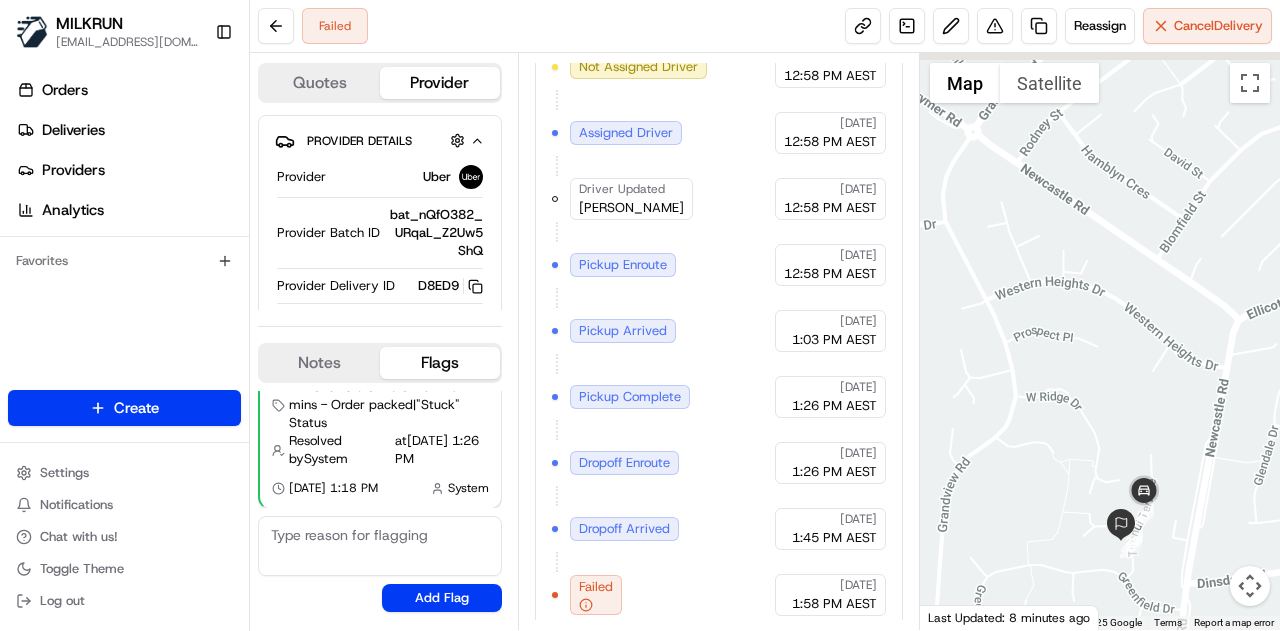 drag, startPoint x: 1070, startPoint y: 338, endPoint x: 1166, endPoint y: 391, distance: 109.65856 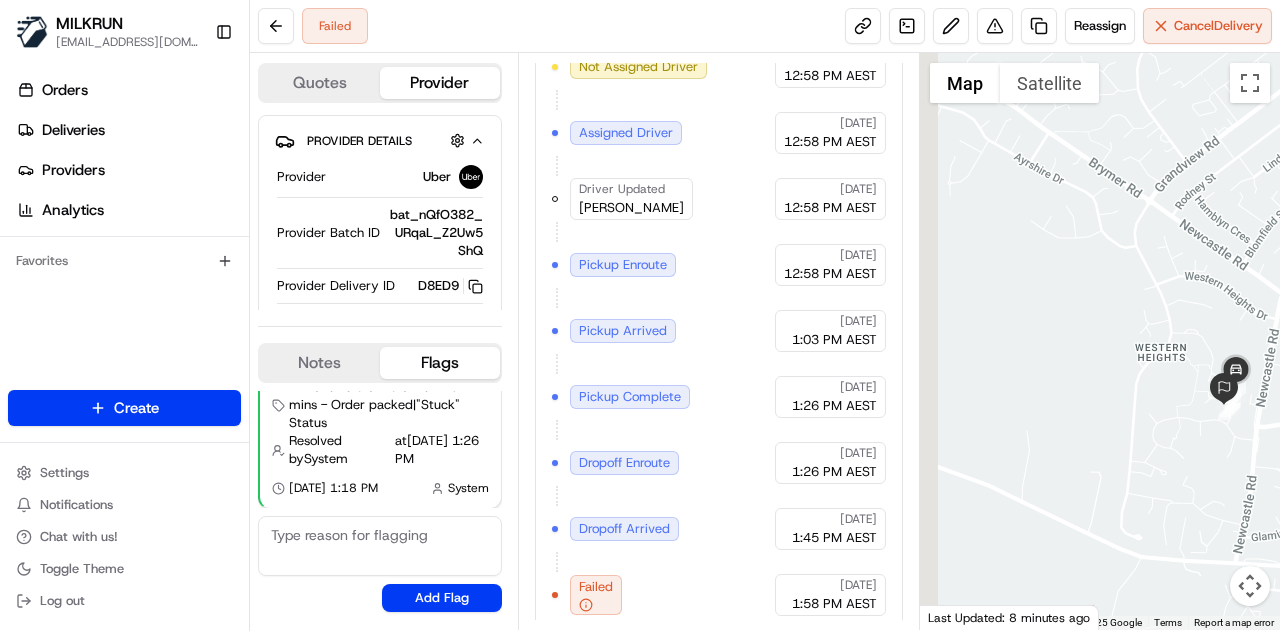 drag, startPoint x: 1052, startPoint y: 457, endPoint x: 1142, endPoint y: 404, distance: 104.44616 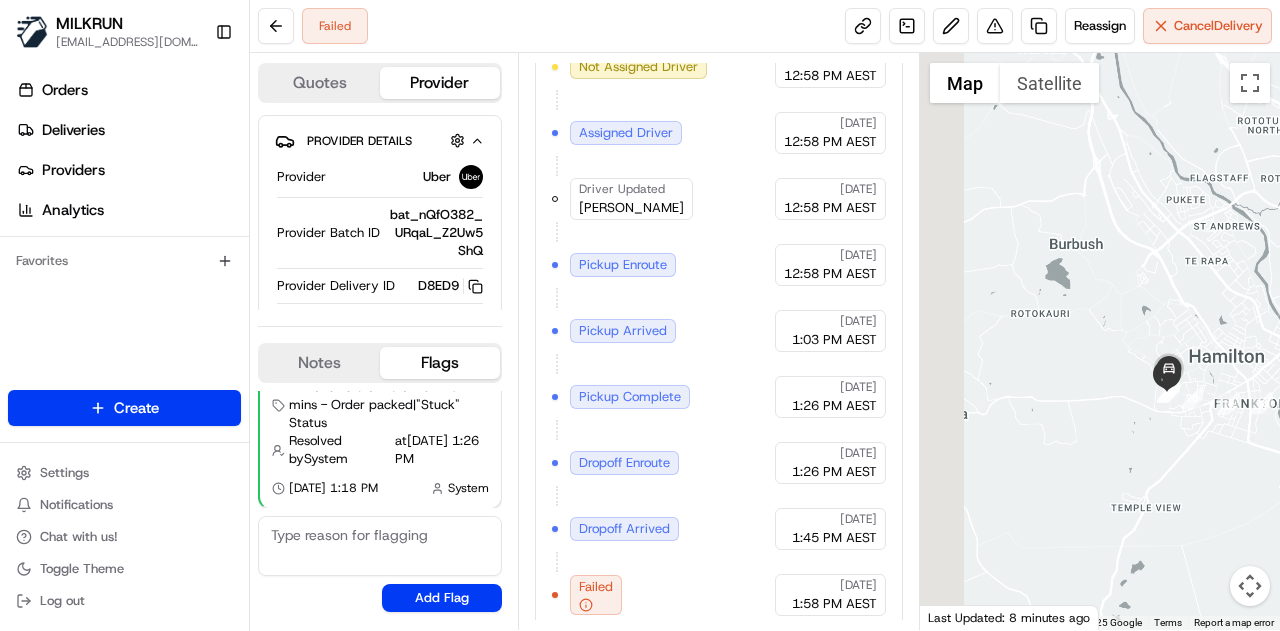 drag, startPoint x: 1142, startPoint y: 403, endPoint x: 1075, endPoint y: 416, distance: 68.24954 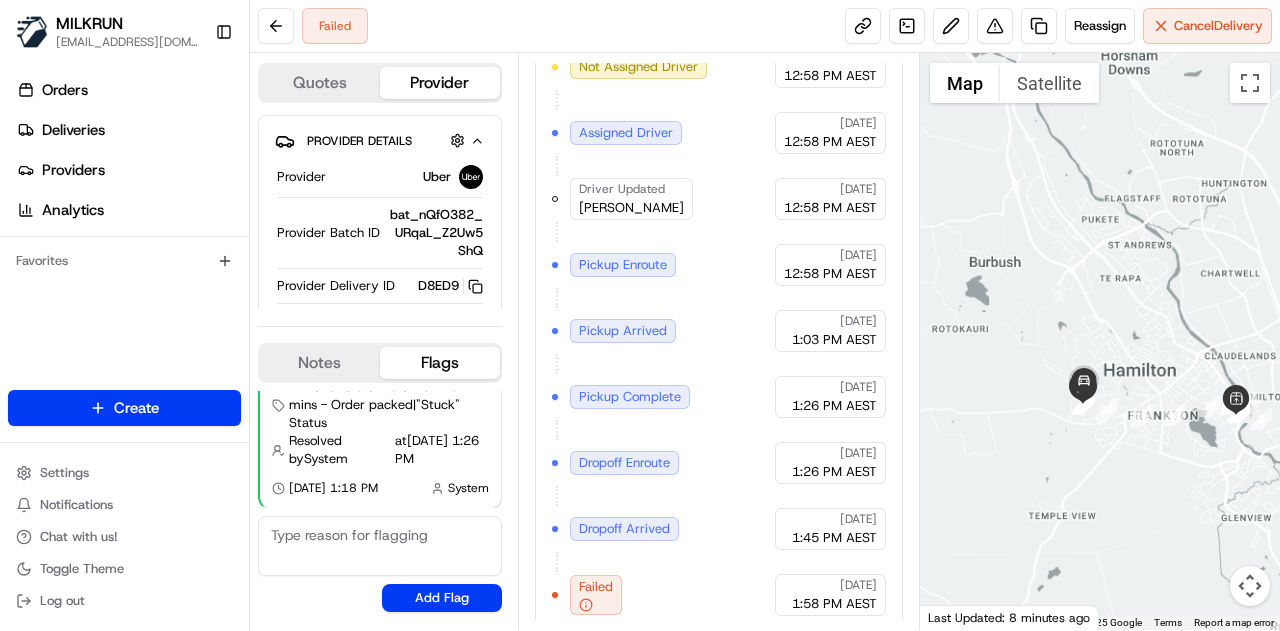drag, startPoint x: 1233, startPoint y: 401, endPoint x: 1218, endPoint y: 403, distance: 15.132746 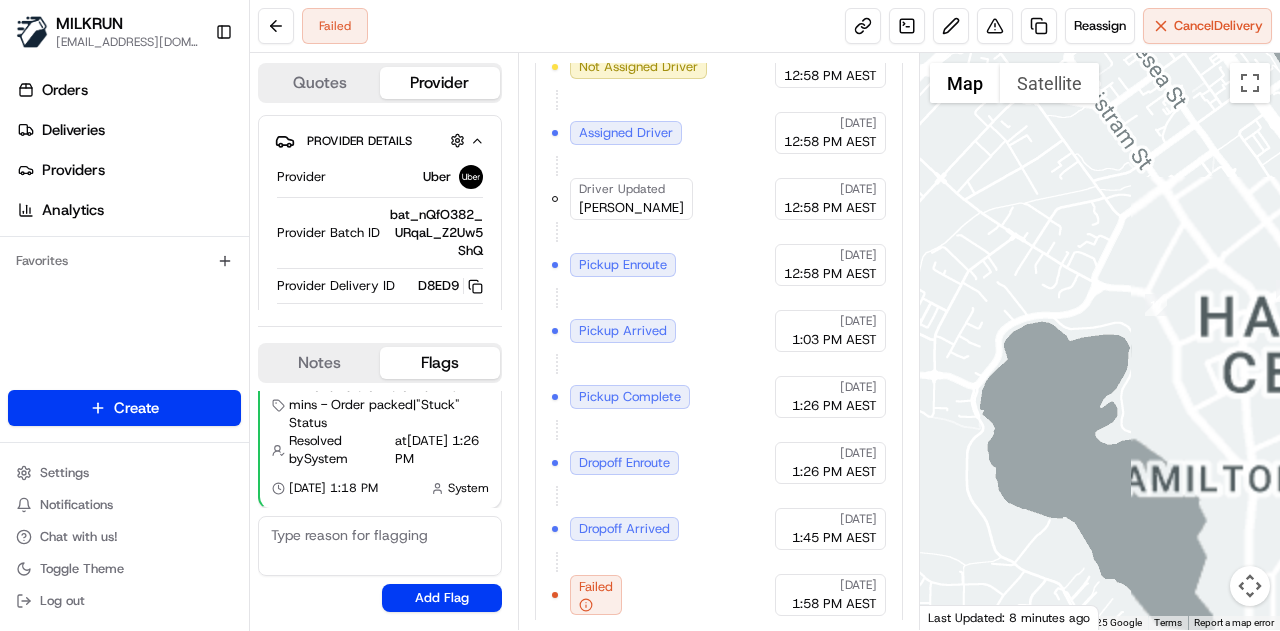 drag, startPoint x: 1080, startPoint y: 301, endPoint x: 1231, endPoint y: 360, distance: 162.11725 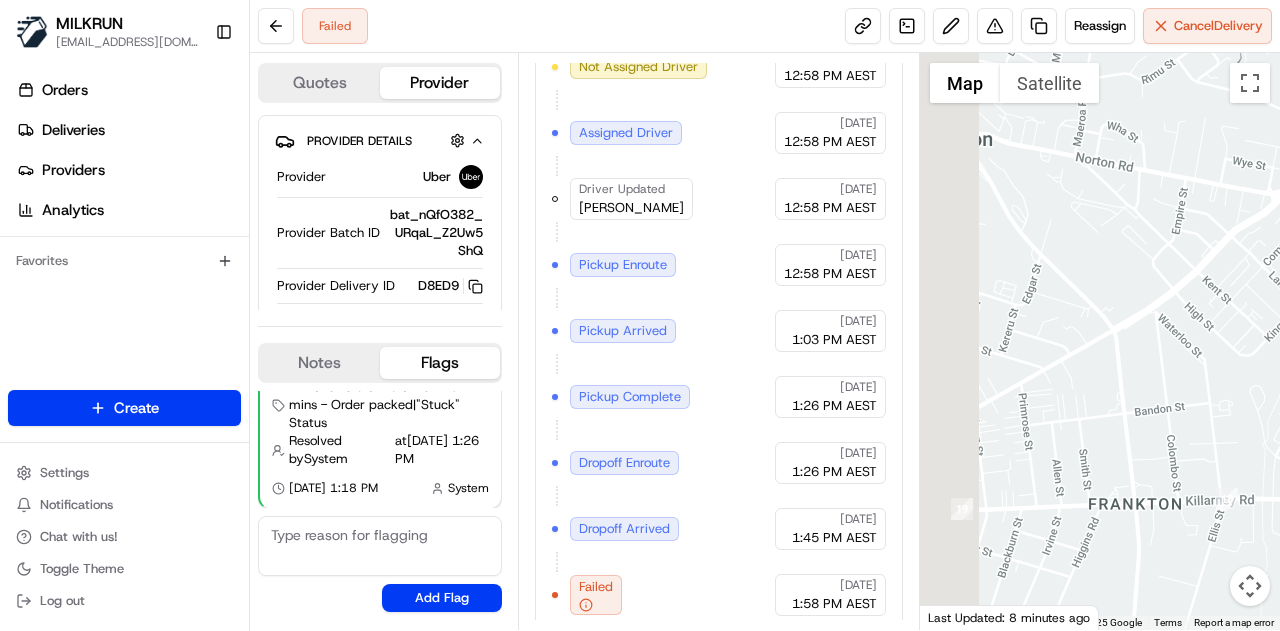 drag, startPoint x: 1020, startPoint y: 355, endPoint x: 1202, endPoint y: 397, distance: 186.7833 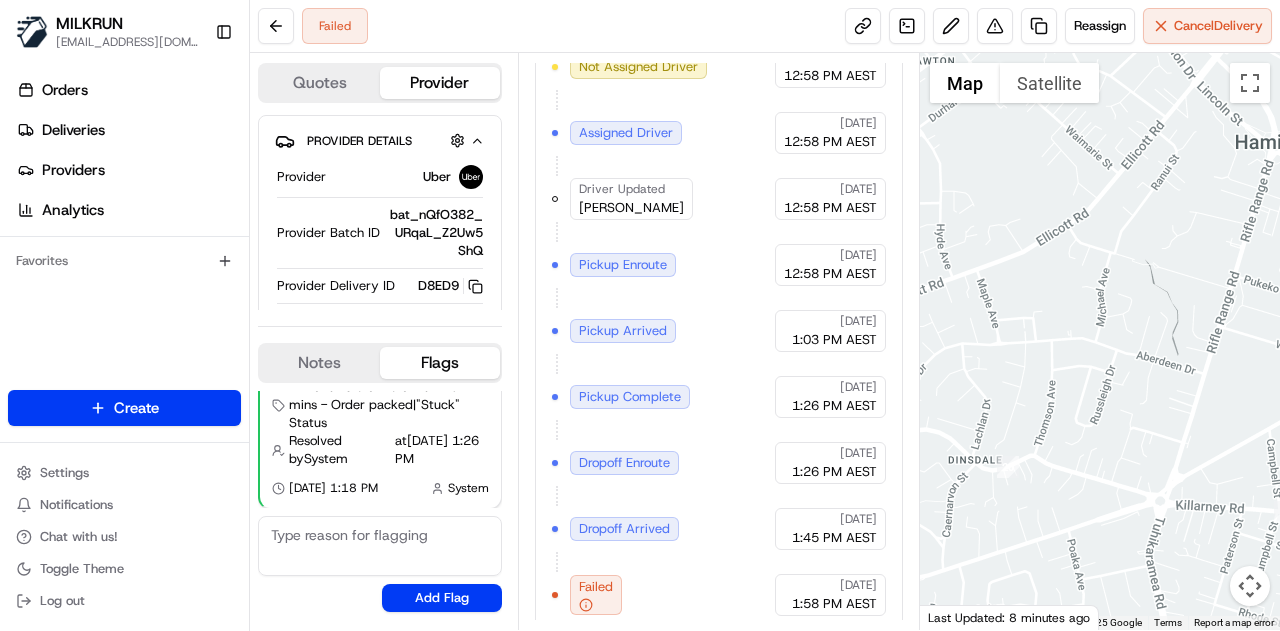 drag, startPoint x: 1162, startPoint y: 401, endPoint x: 1204, endPoint y: 311, distance: 99.31767 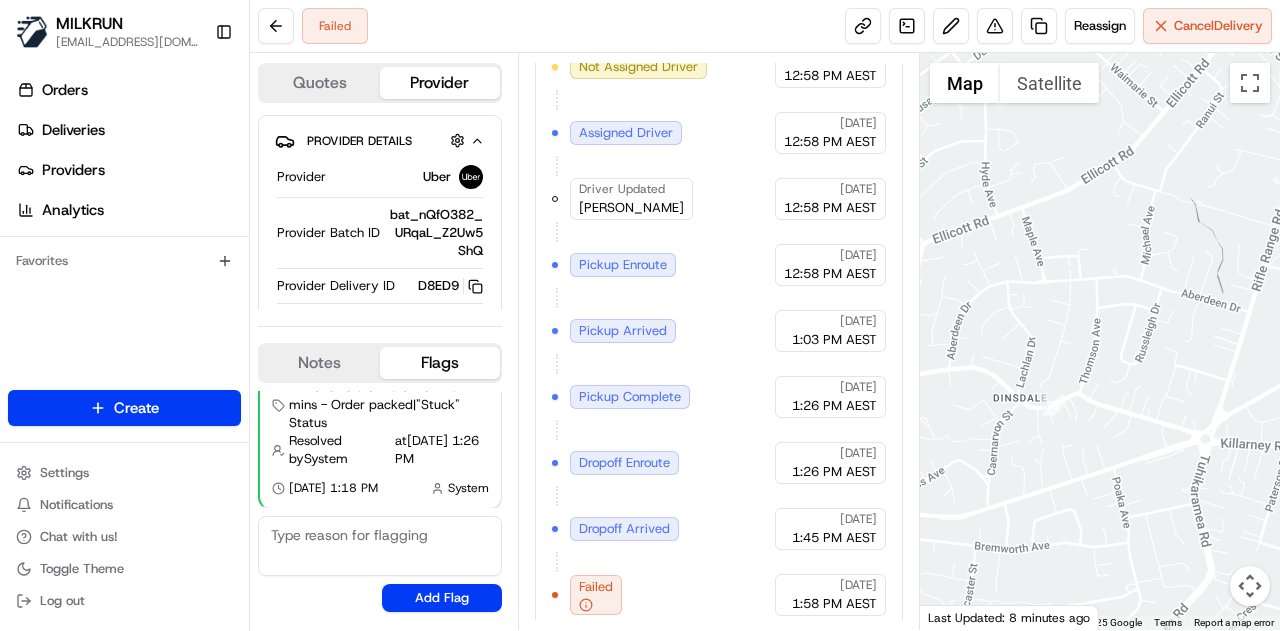 drag, startPoint x: 939, startPoint y: 429, endPoint x: 1079, endPoint y: 354, distance: 158.8238 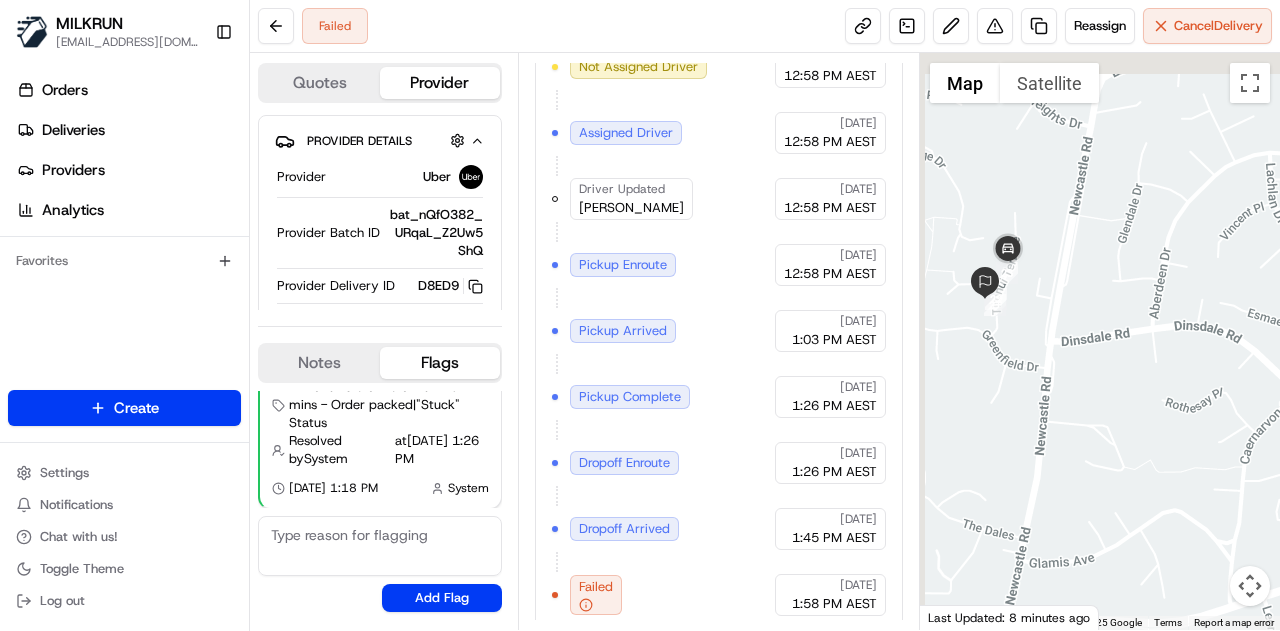 drag, startPoint x: 1064, startPoint y: 247, endPoint x: 1161, endPoint y: 381, distance: 165.42369 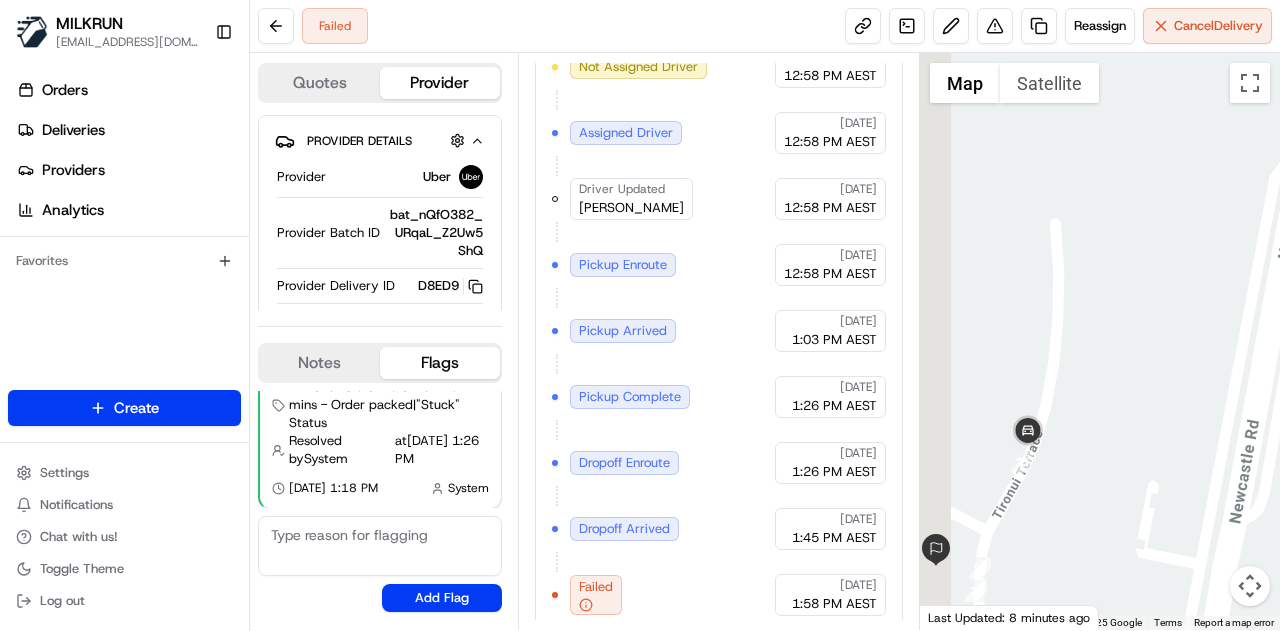 drag, startPoint x: 1111, startPoint y: 342, endPoint x: 1279, endPoint y: 430, distance: 189.65231 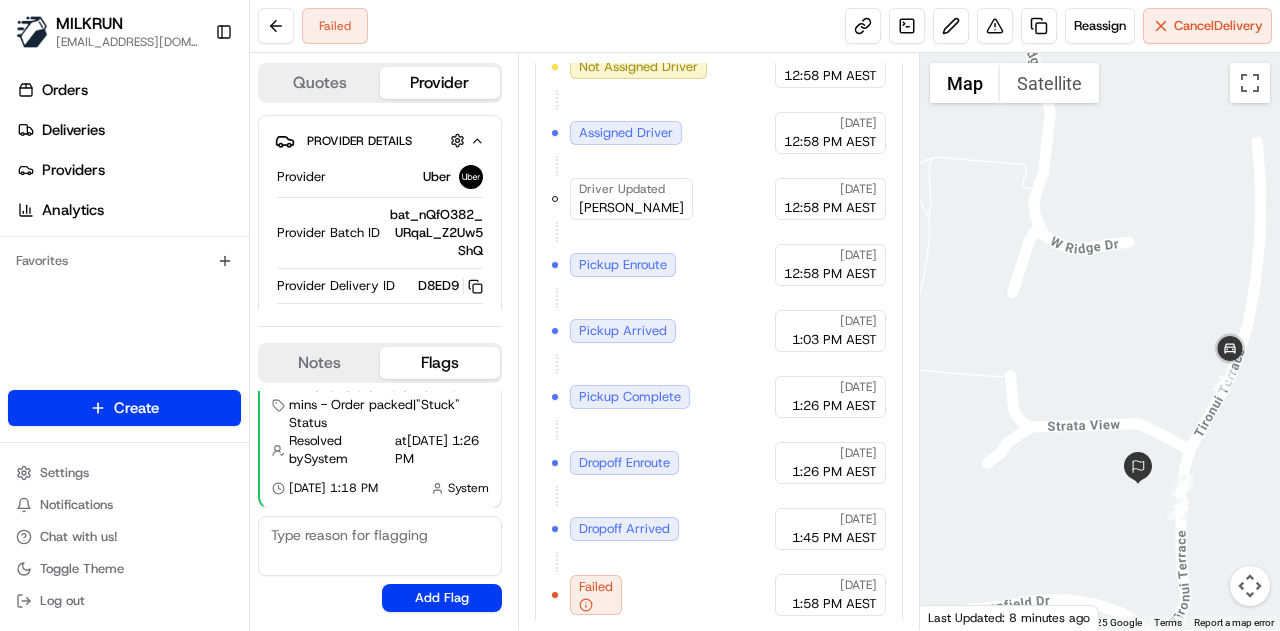 drag, startPoint x: 1066, startPoint y: 445, endPoint x: 1139, endPoint y: 270, distance: 189.6154 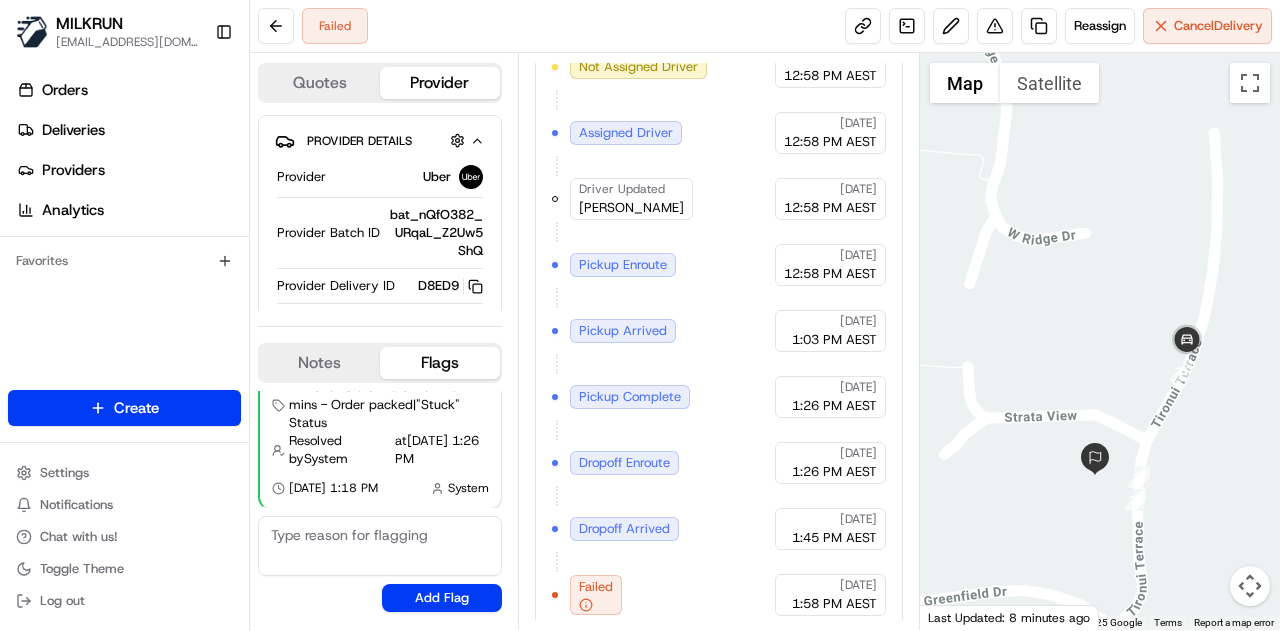 drag, startPoint x: 1162, startPoint y: 327, endPoint x: 1109, endPoint y: 327, distance: 53 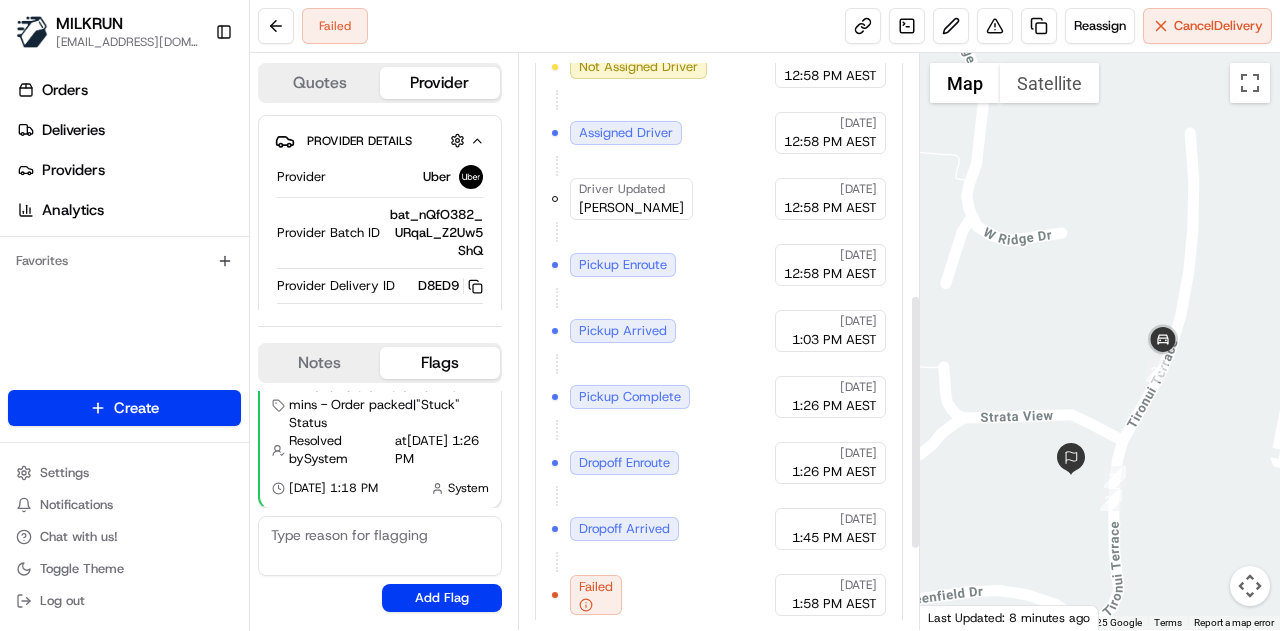 scroll, scrollTop: 322, scrollLeft: 0, axis: vertical 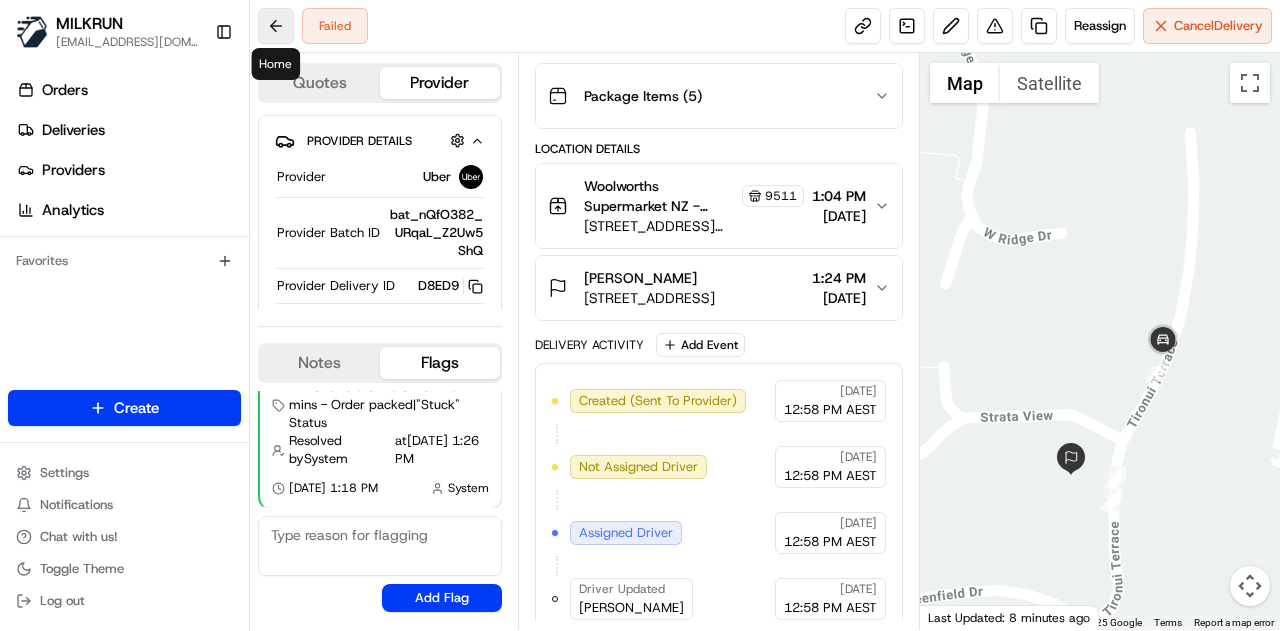 click at bounding box center [276, 26] 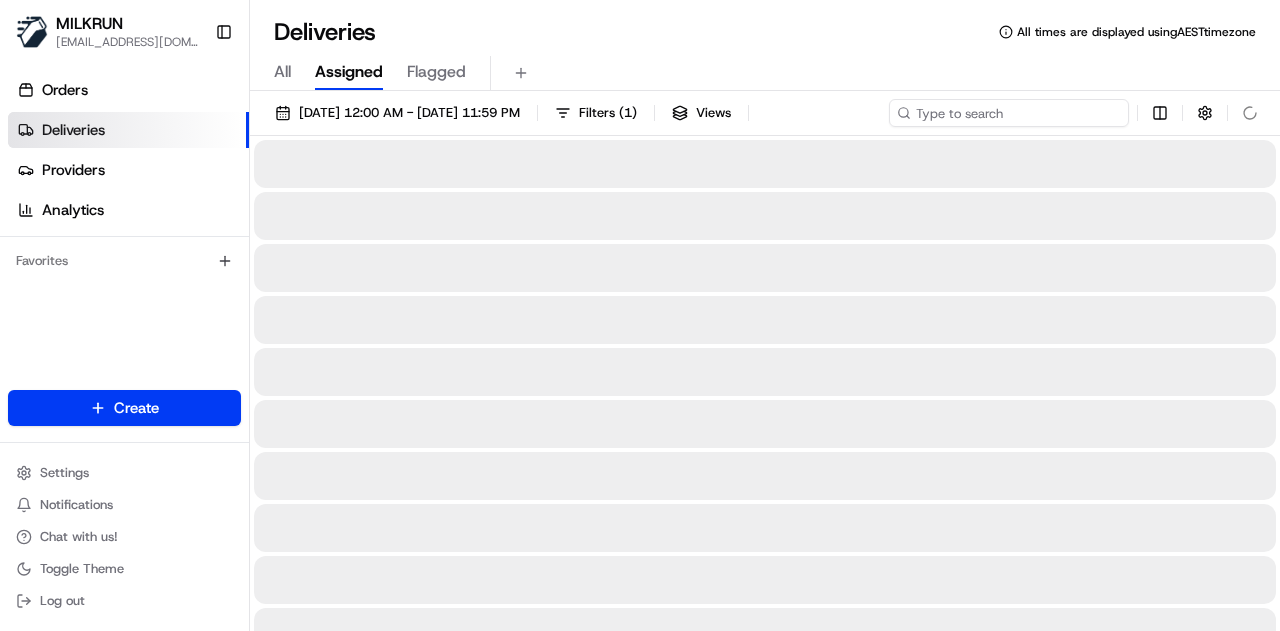 click at bounding box center [1009, 113] 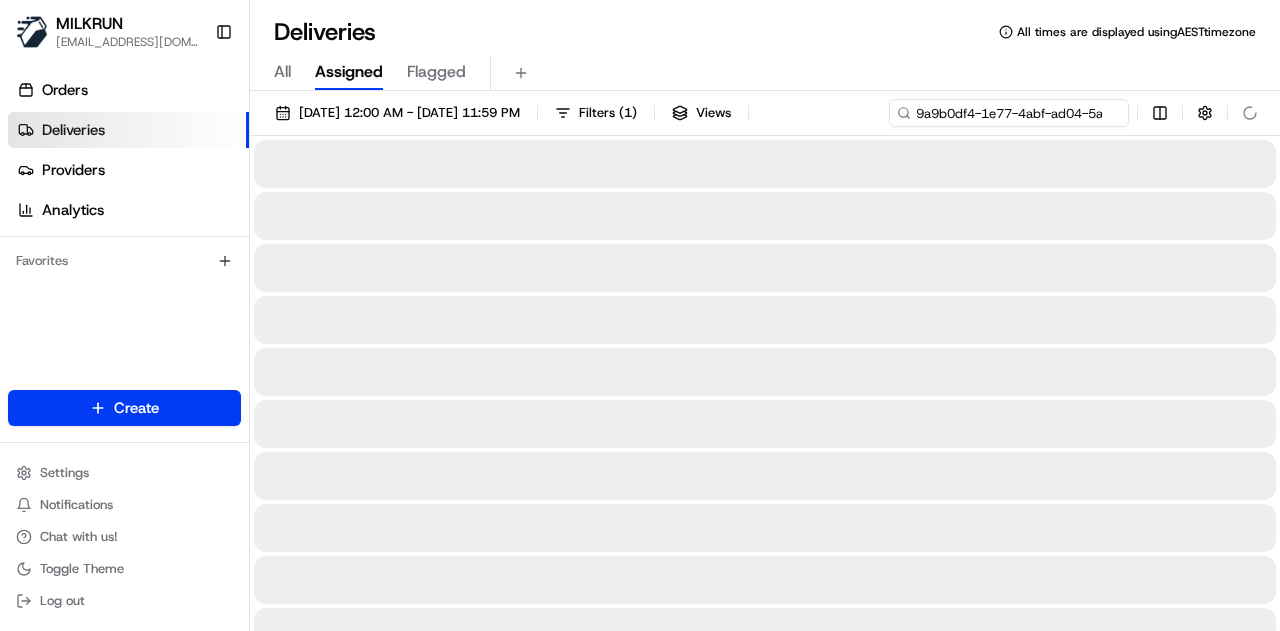 scroll, scrollTop: 0, scrollLeft: 86, axis: horizontal 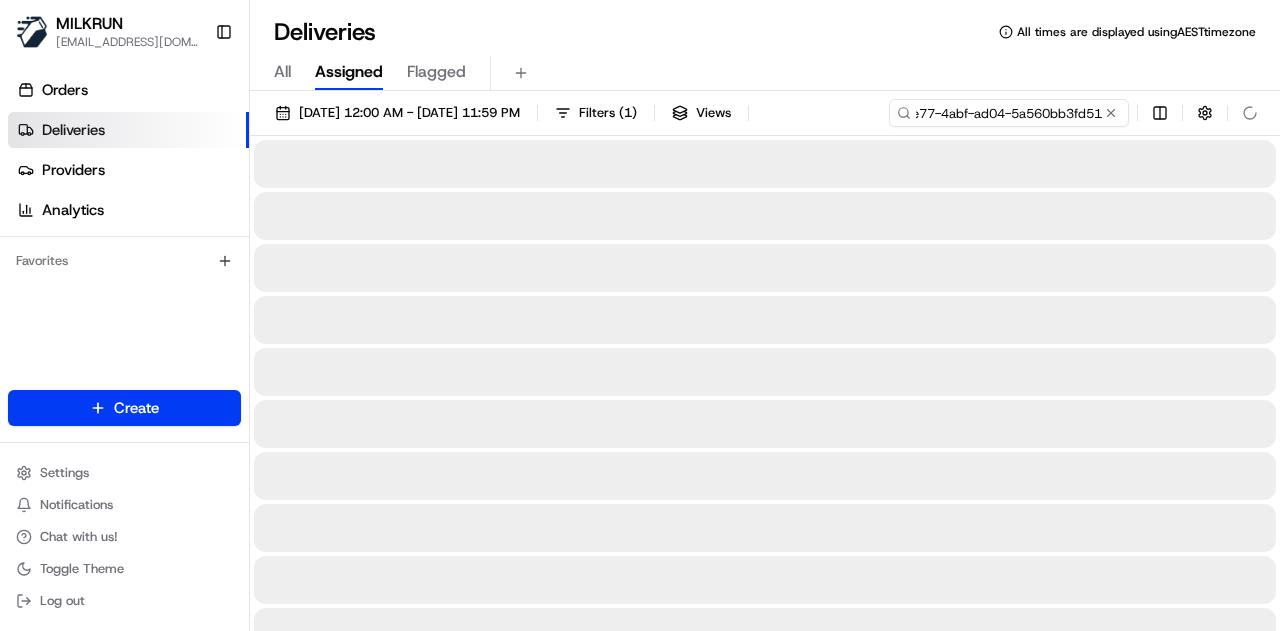 type on "9a9b0df4-1e77-4abf-ad04-5a560bb3fd51" 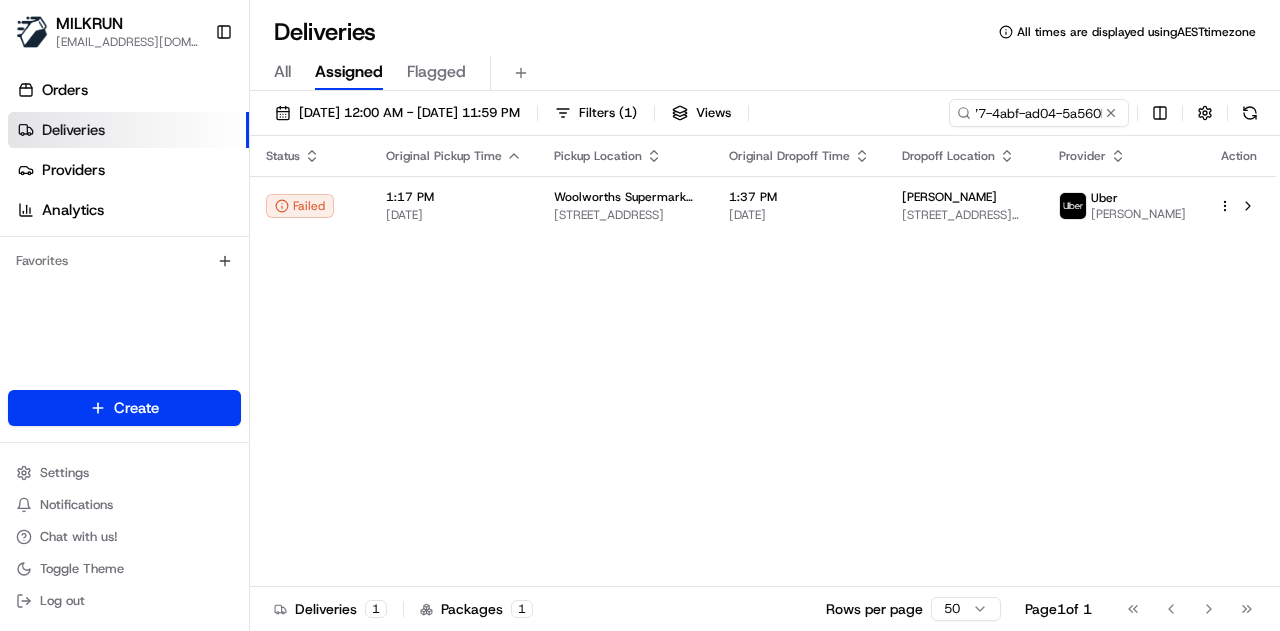 scroll, scrollTop: 0, scrollLeft: 0, axis: both 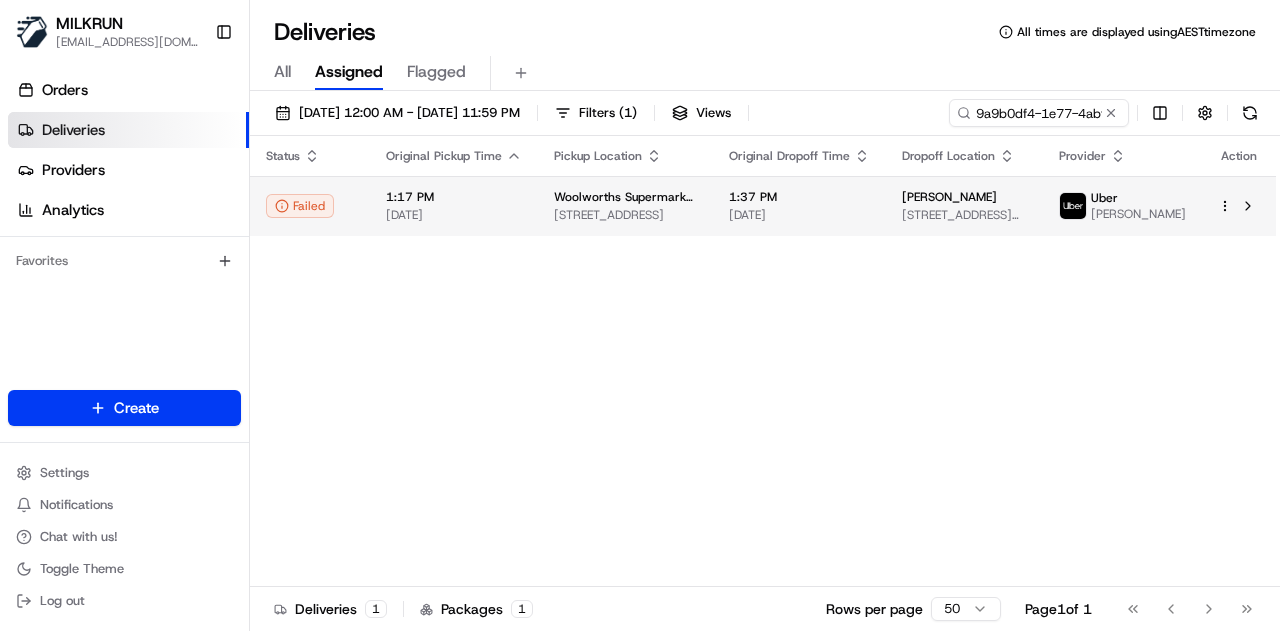 click on "1:37 PM 20/07/2025" at bounding box center [799, 206] 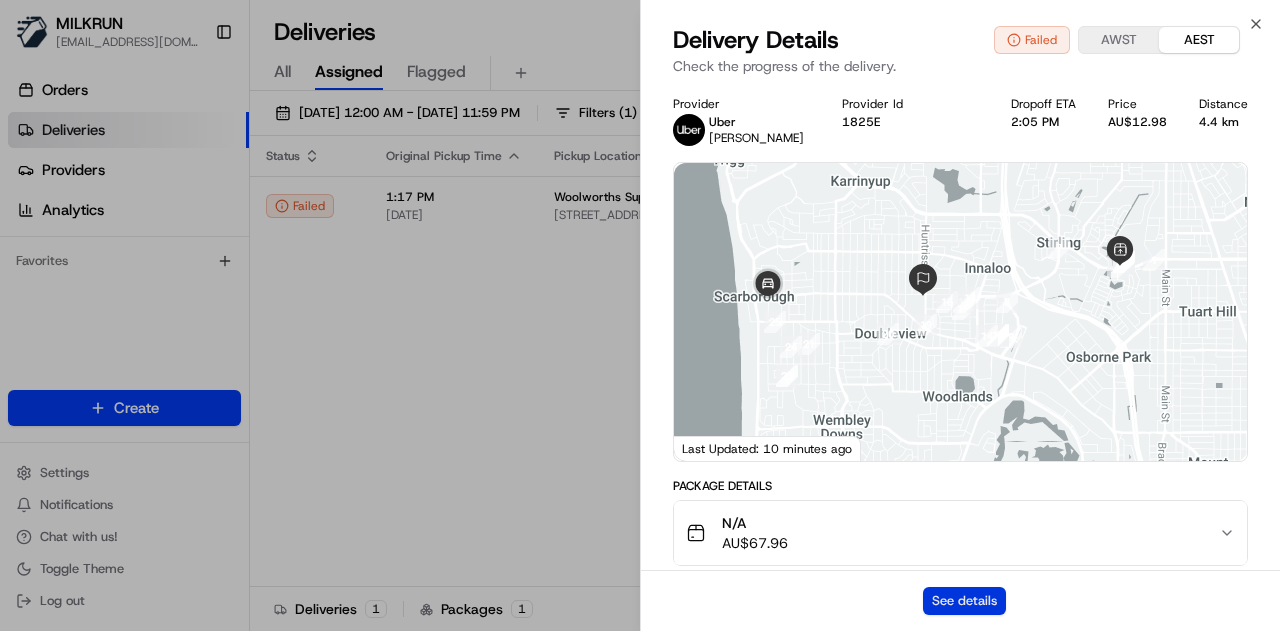 click on "See details" at bounding box center (964, 601) 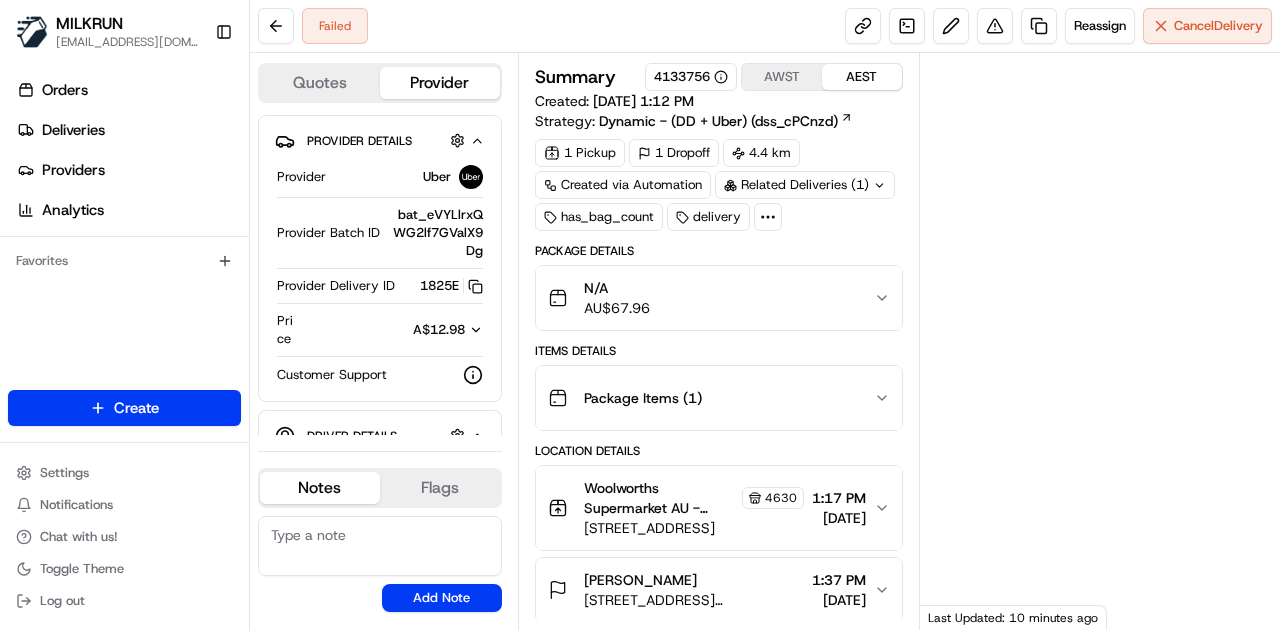 scroll, scrollTop: 0, scrollLeft: 0, axis: both 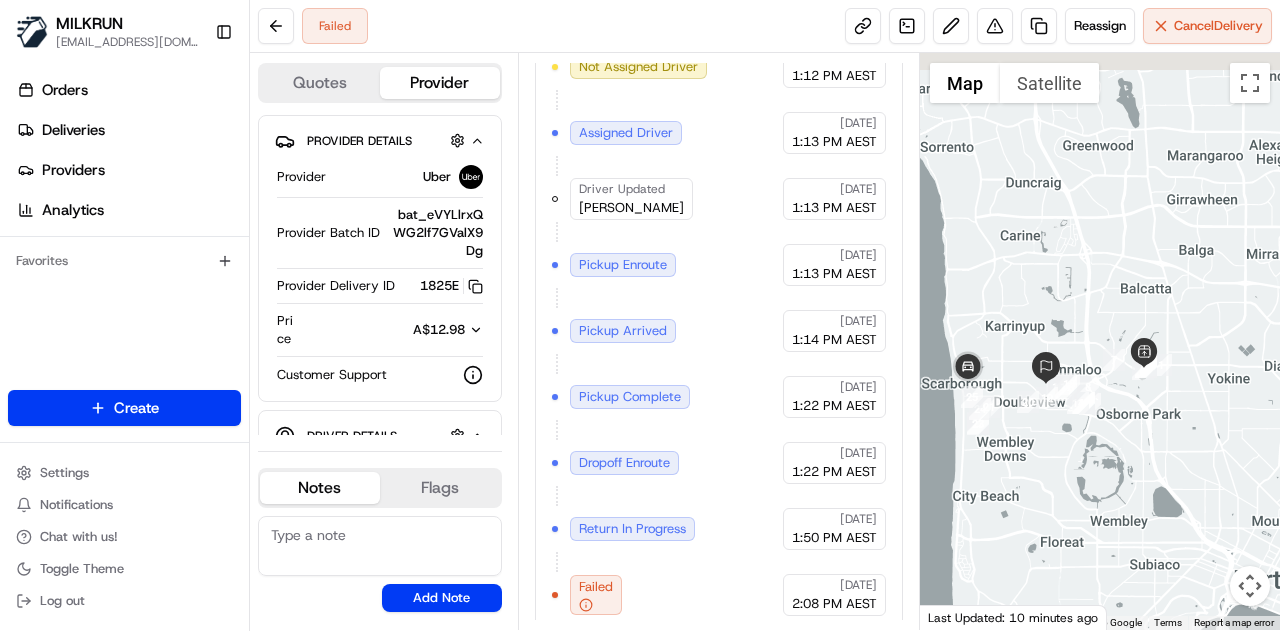 drag, startPoint x: 1156, startPoint y: 375, endPoint x: 1119, endPoint y: 425, distance: 62.201286 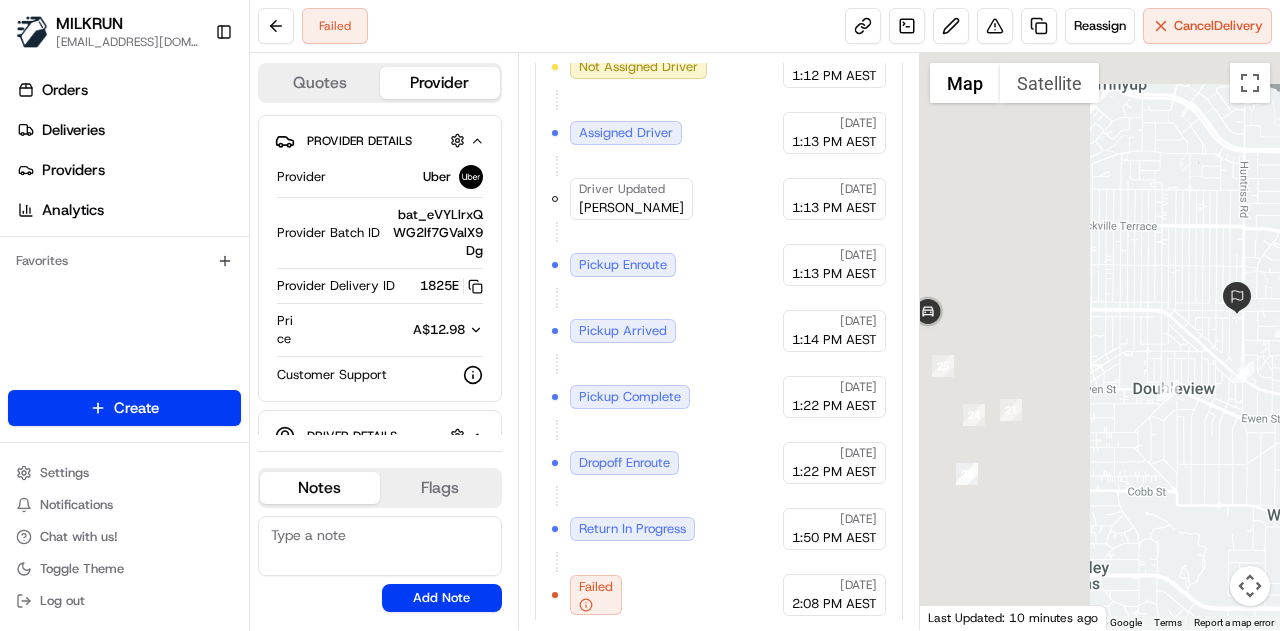 drag, startPoint x: 994, startPoint y: 182, endPoint x: 1279, endPoint y: 239, distance: 290.6441 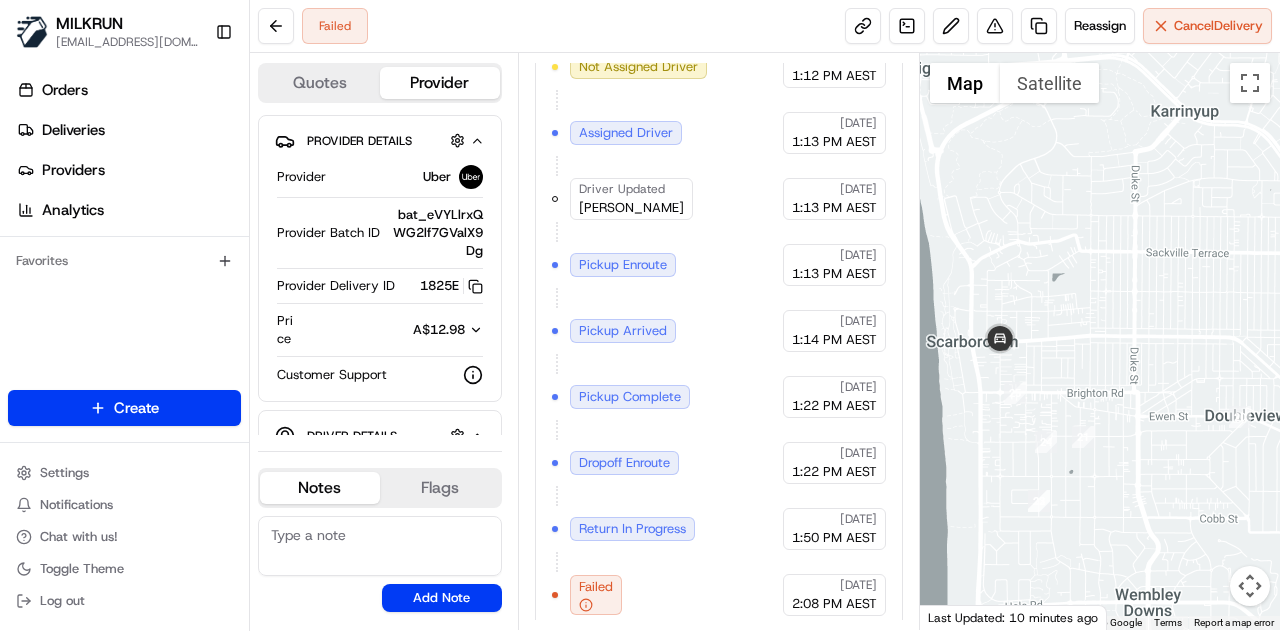 drag, startPoint x: 1205, startPoint y: 258, endPoint x: 1054, endPoint y: 257, distance: 151.00331 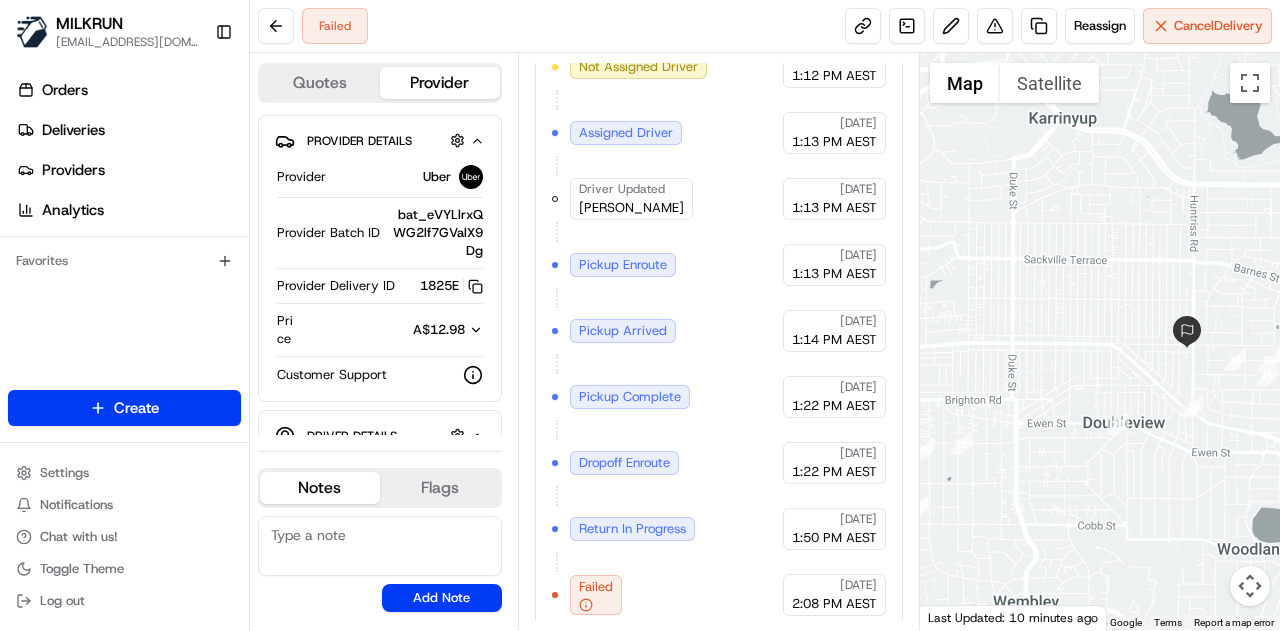drag, startPoint x: 1240, startPoint y: 257, endPoint x: 1146, endPoint y: 265, distance: 94.33981 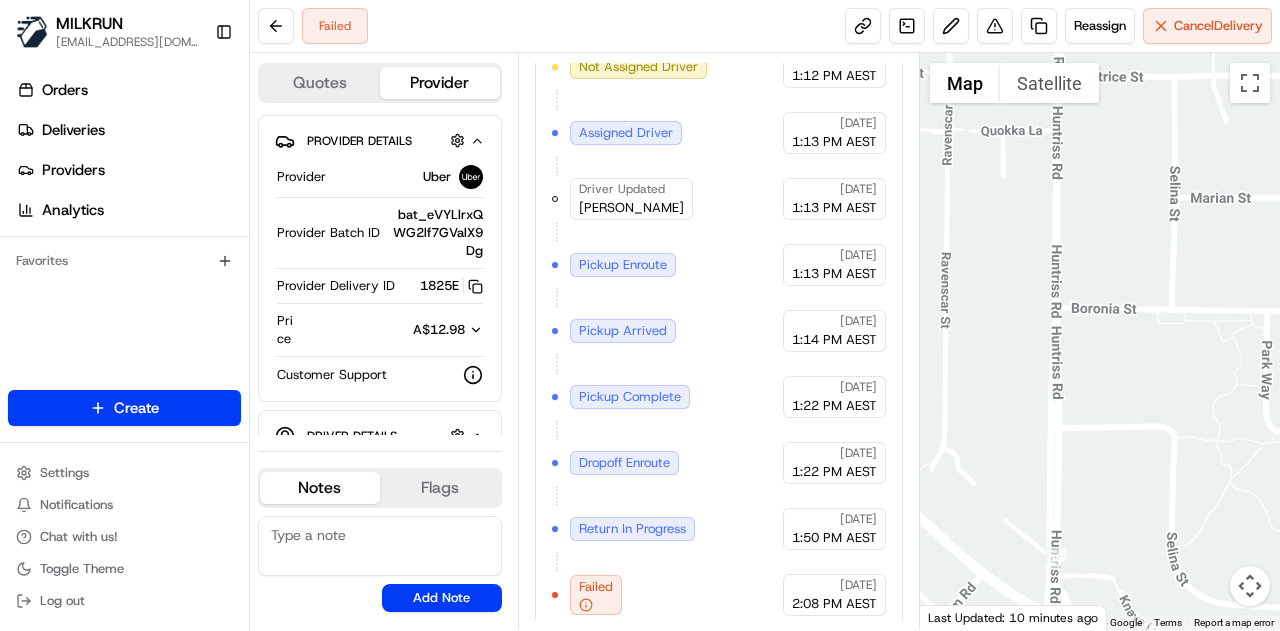 drag, startPoint x: 1088, startPoint y: 250, endPoint x: 1114, endPoint y: 309, distance: 64.4748 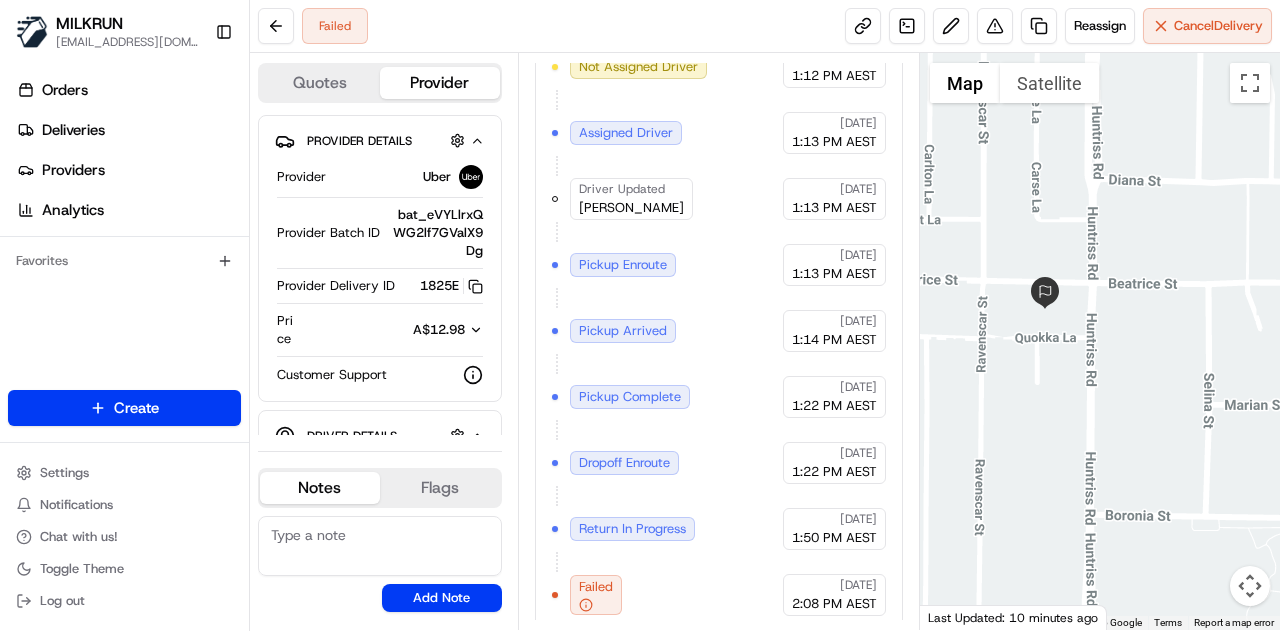 drag, startPoint x: 1076, startPoint y: 217, endPoint x: 1092, endPoint y: 379, distance: 162.78821 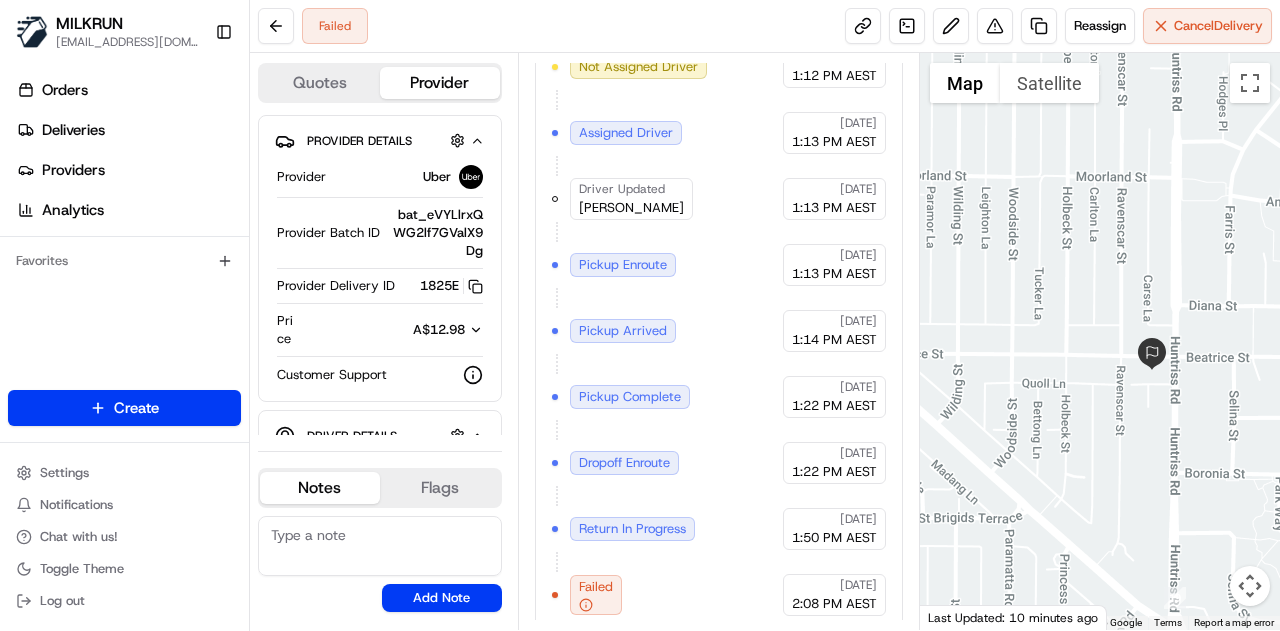 drag, startPoint x: 984, startPoint y: 287, endPoint x: 1031, endPoint y: 359, distance: 85.98256 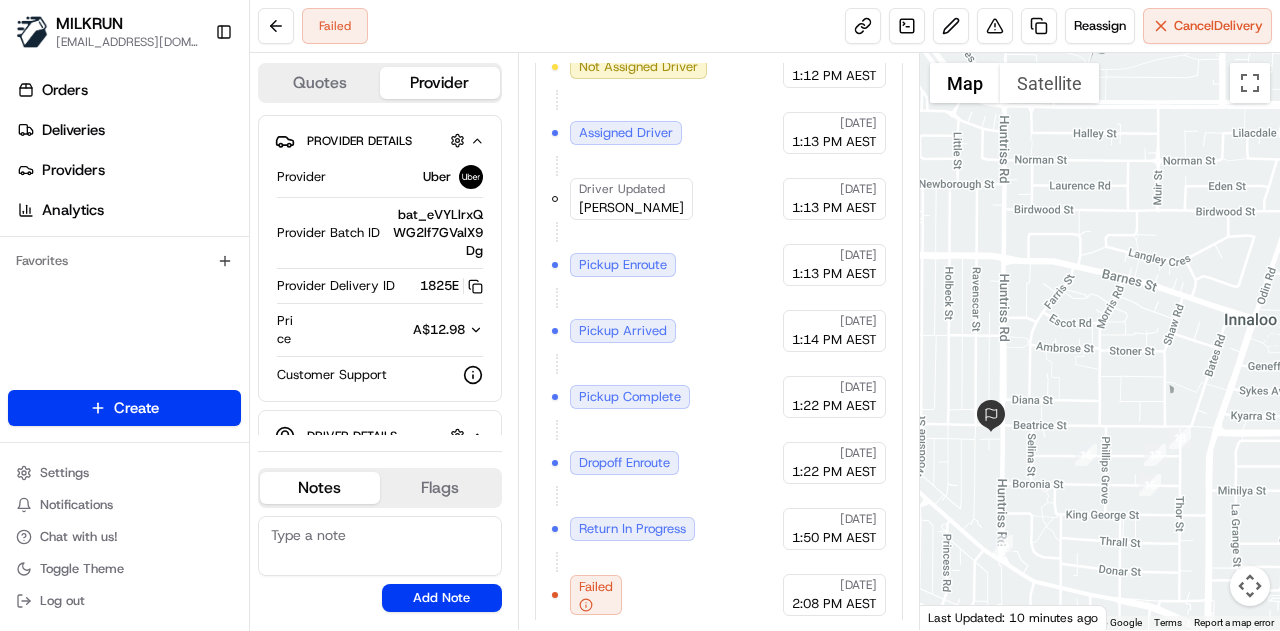 drag, startPoint x: 1179, startPoint y: 304, endPoint x: 1115, endPoint y: 365, distance: 88.4138 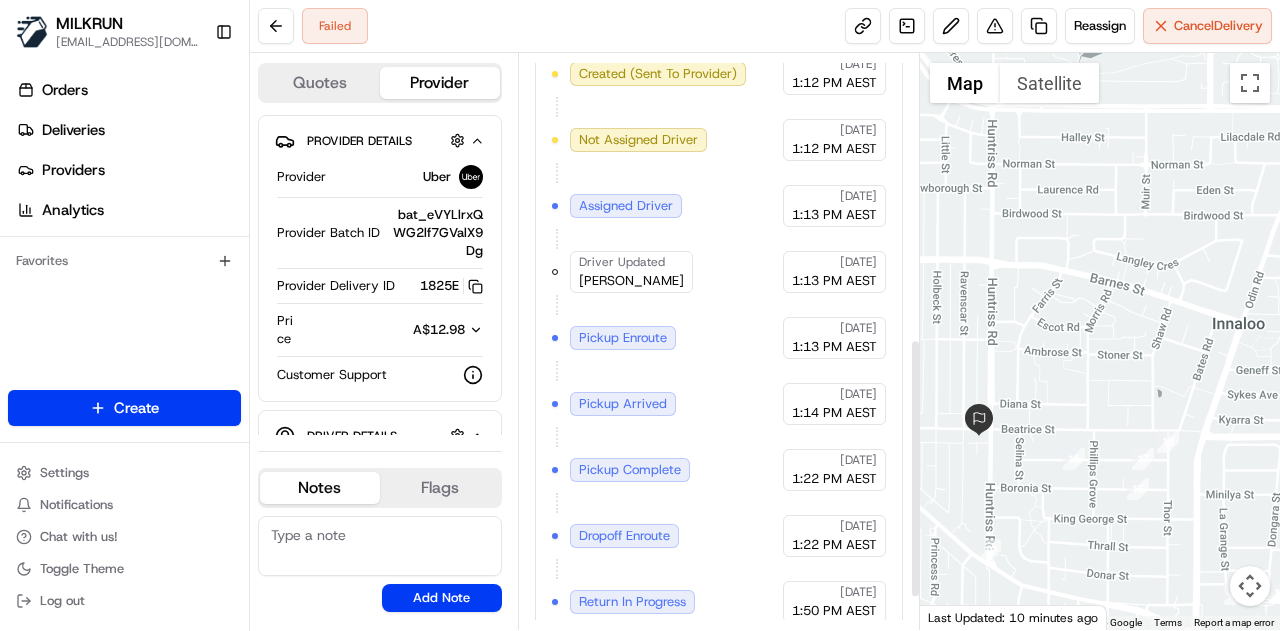 scroll, scrollTop: 602, scrollLeft: 0, axis: vertical 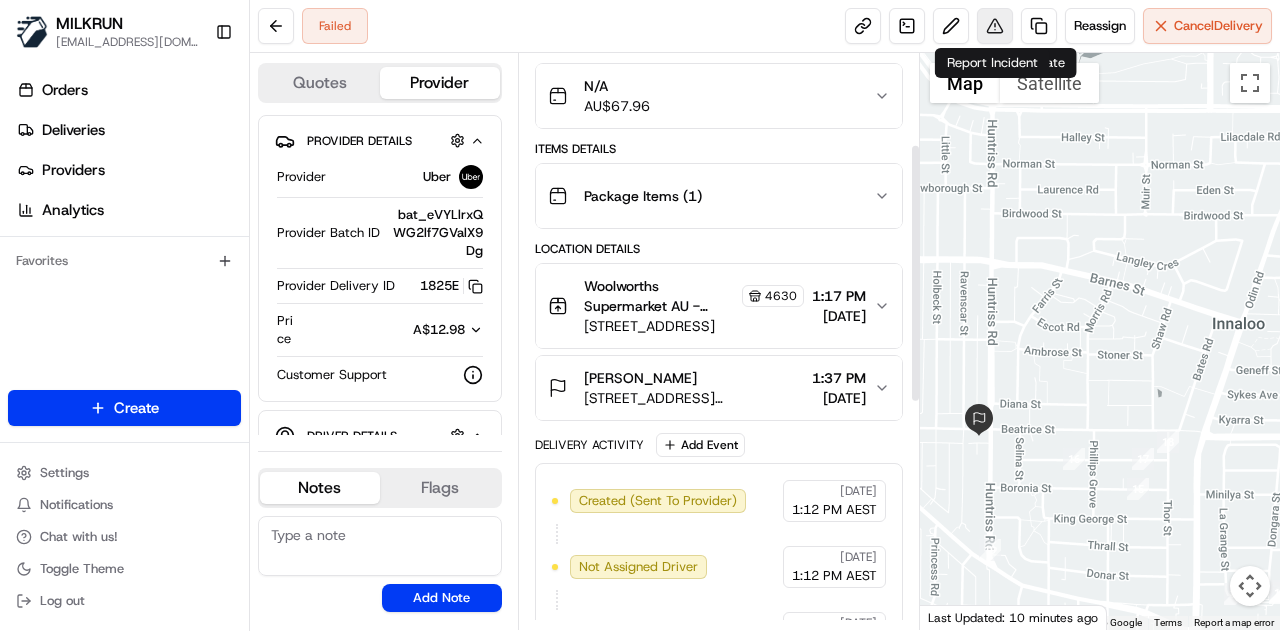 click at bounding box center (995, 26) 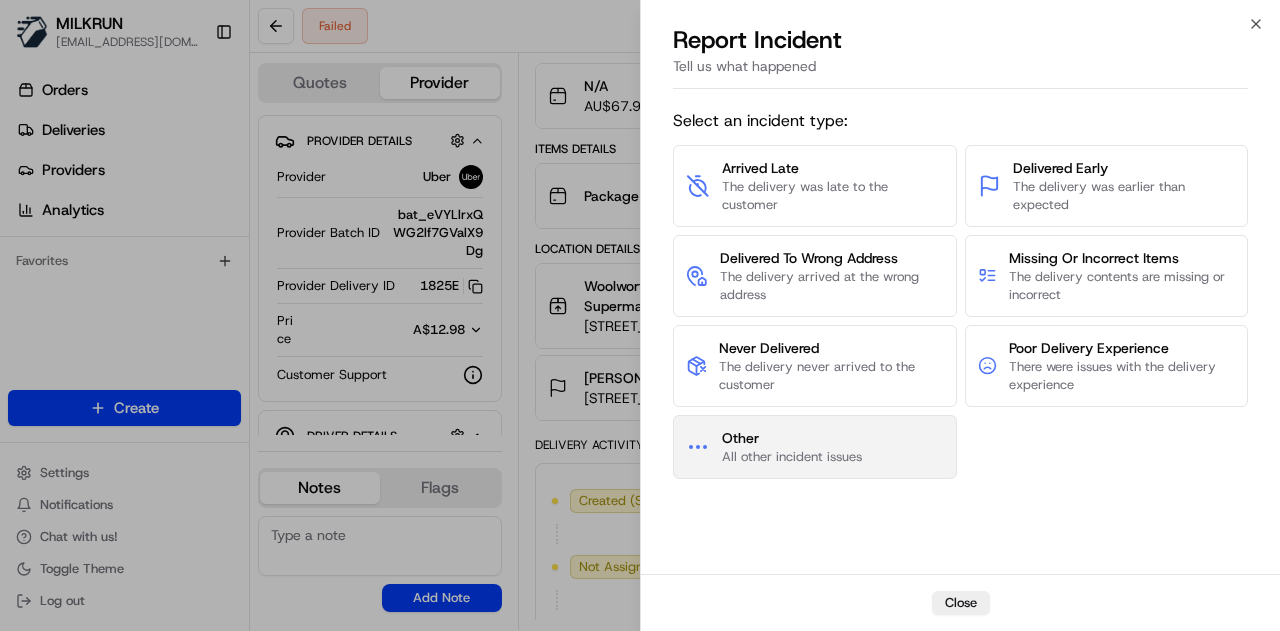 click on "Other" at bounding box center (792, 438) 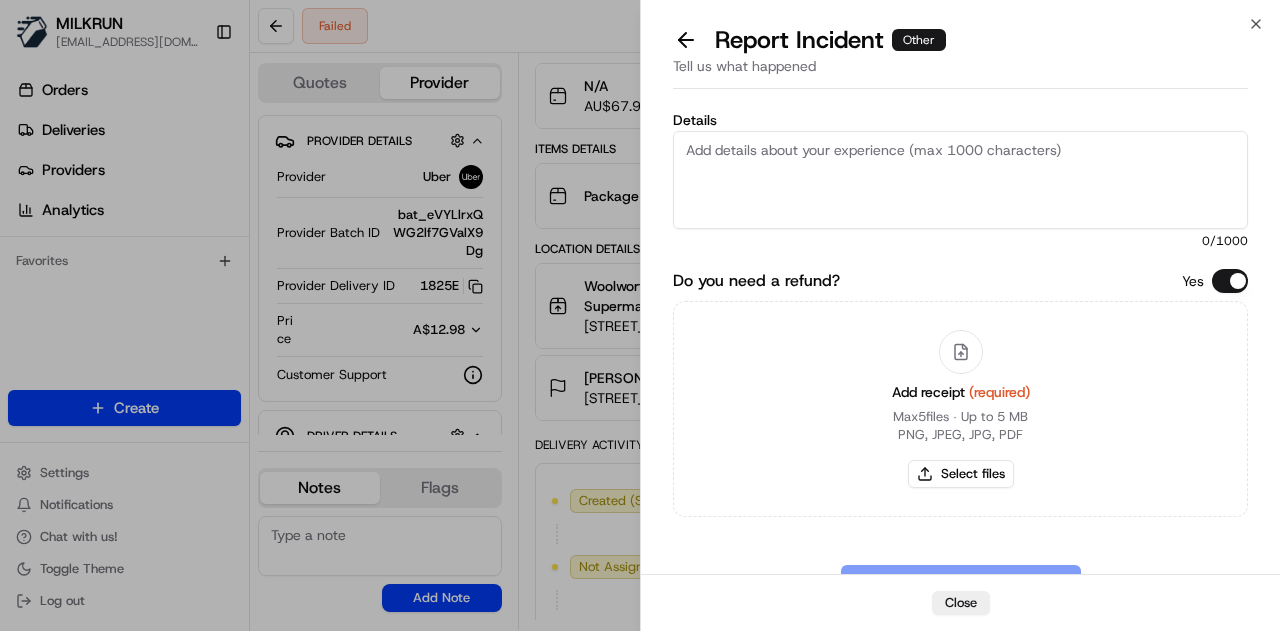 click on "Details" at bounding box center (960, 180) 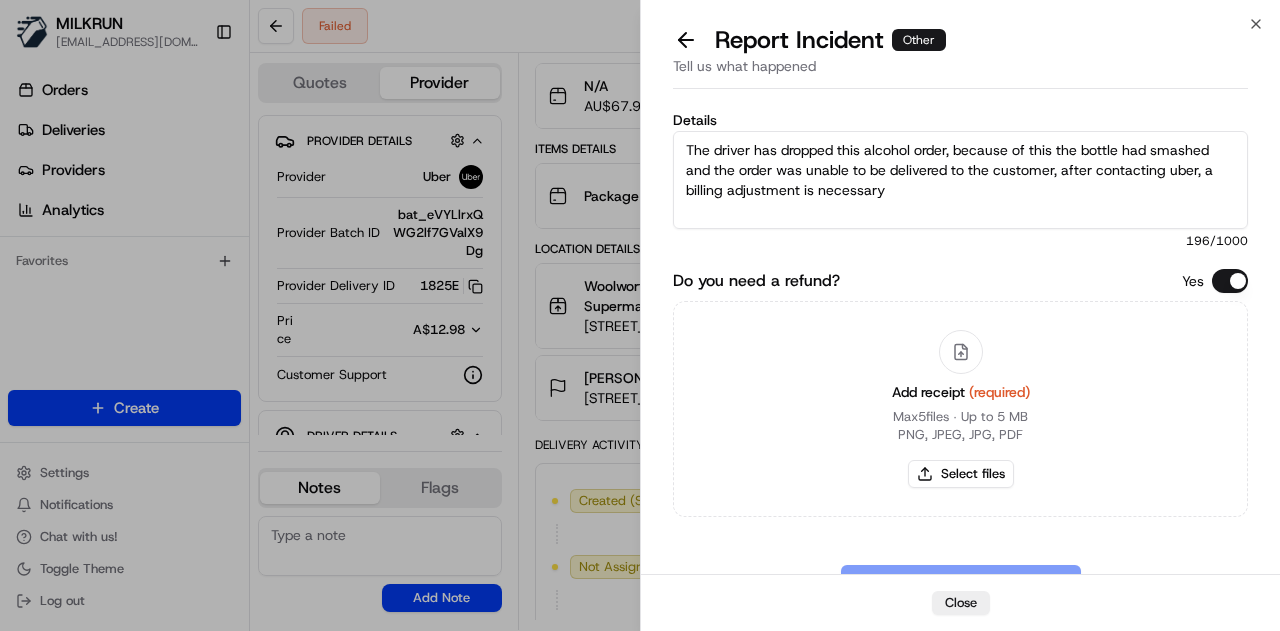 type on "The driver has dropped this alcohol order, because of this the bottle had smashed and the order was unable to be delivered to the customer, after contacting uber, a billing adjustment is necessary" 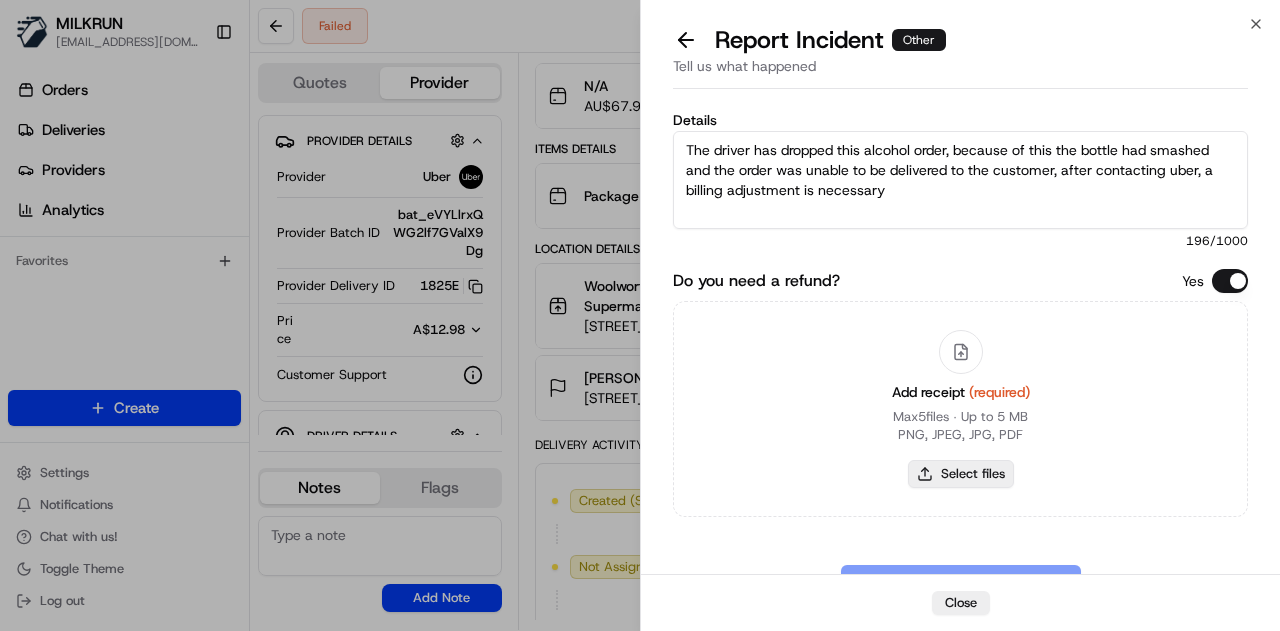 click on "Select files" at bounding box center (961, 474) 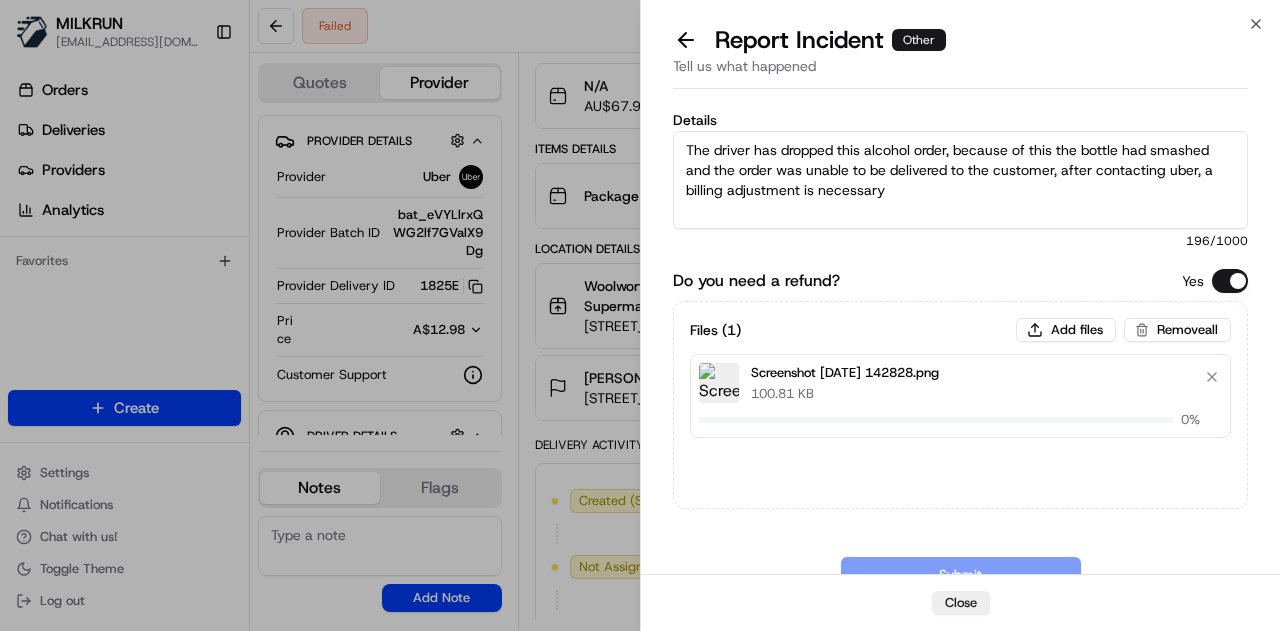 type 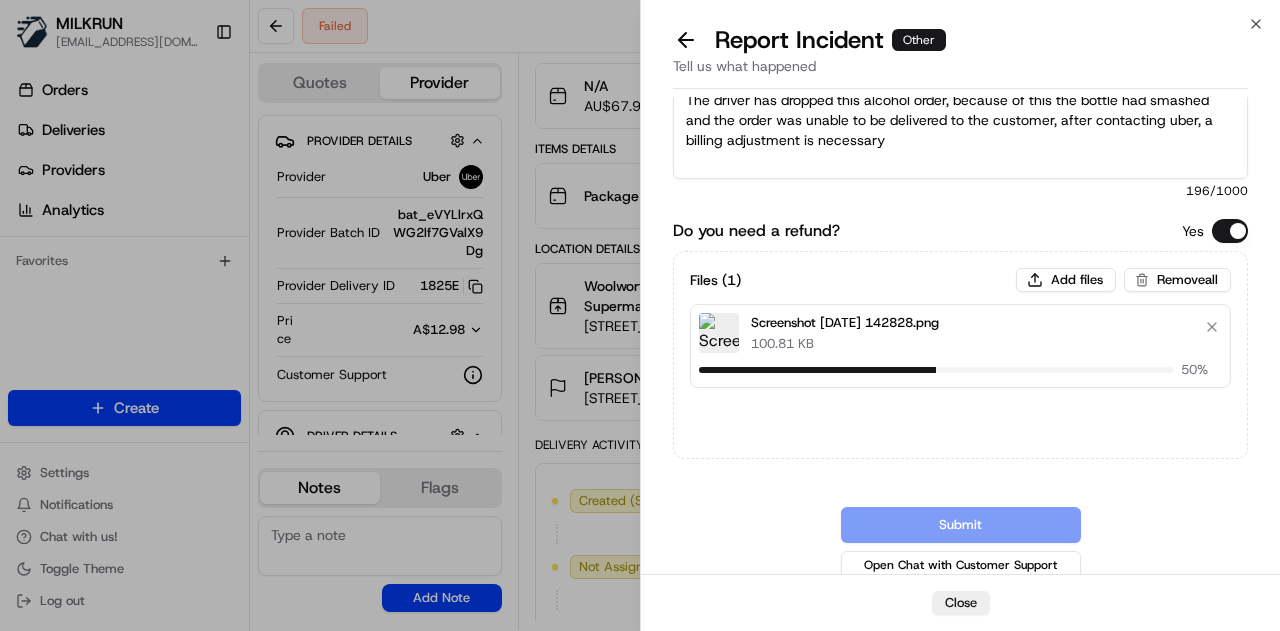 scroll, scrollTop: 61, scrollLeft: 0, axis: vertical 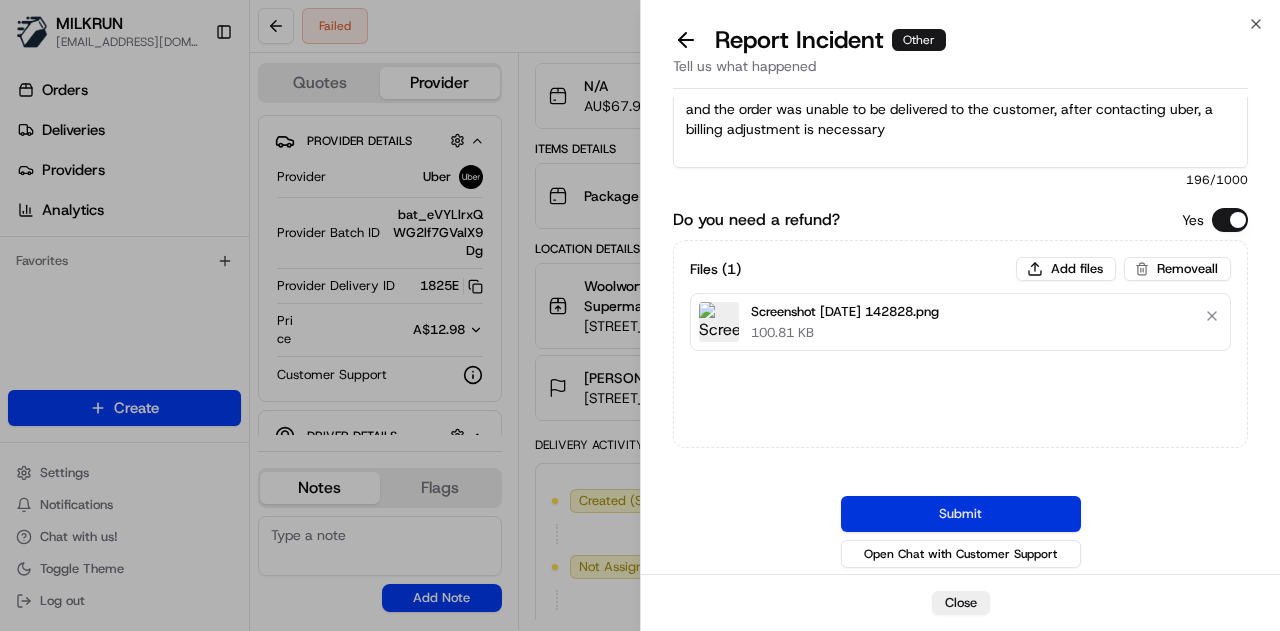 click on "Submit" at bounding box center (961, 514) 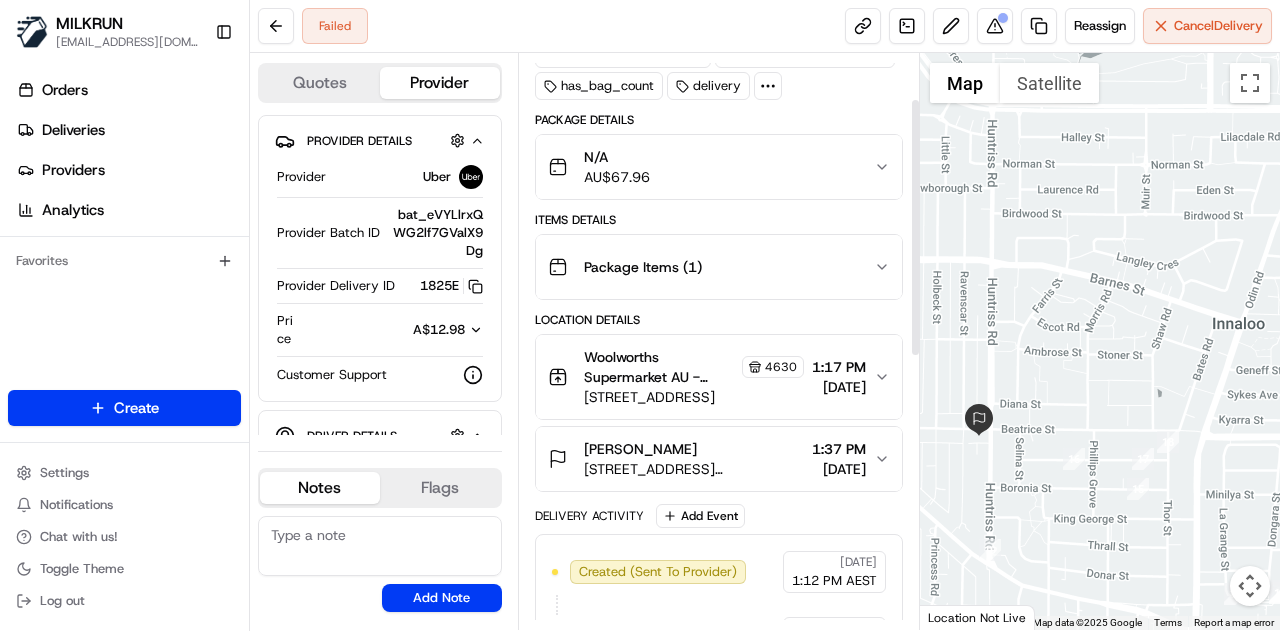 scroll, scrollTop: 102, scrollLeft: 0, axis: vertical 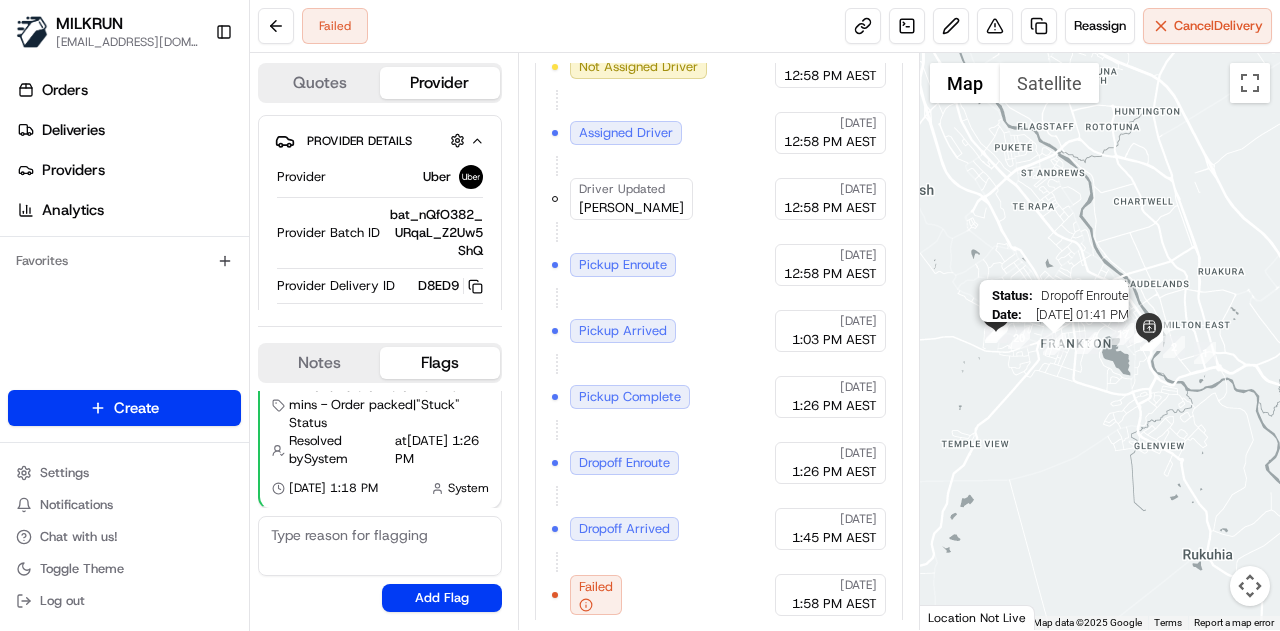 drag, startPoint x: 1058, startPoint y: 345, endPoint x: 1060, endPoint y: 377, distance: 32.06244 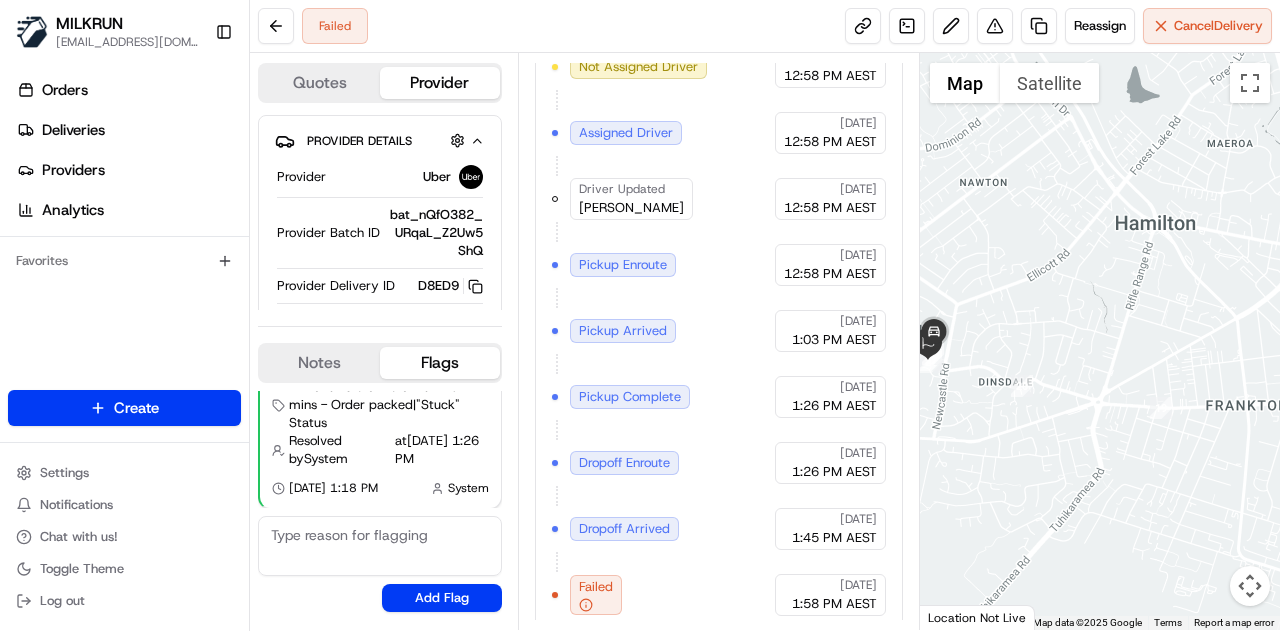 drag, startPoint x: 1003, startPoint y: 314, endPoint x: 1093, endPoint y: 302, distance: 90.79648 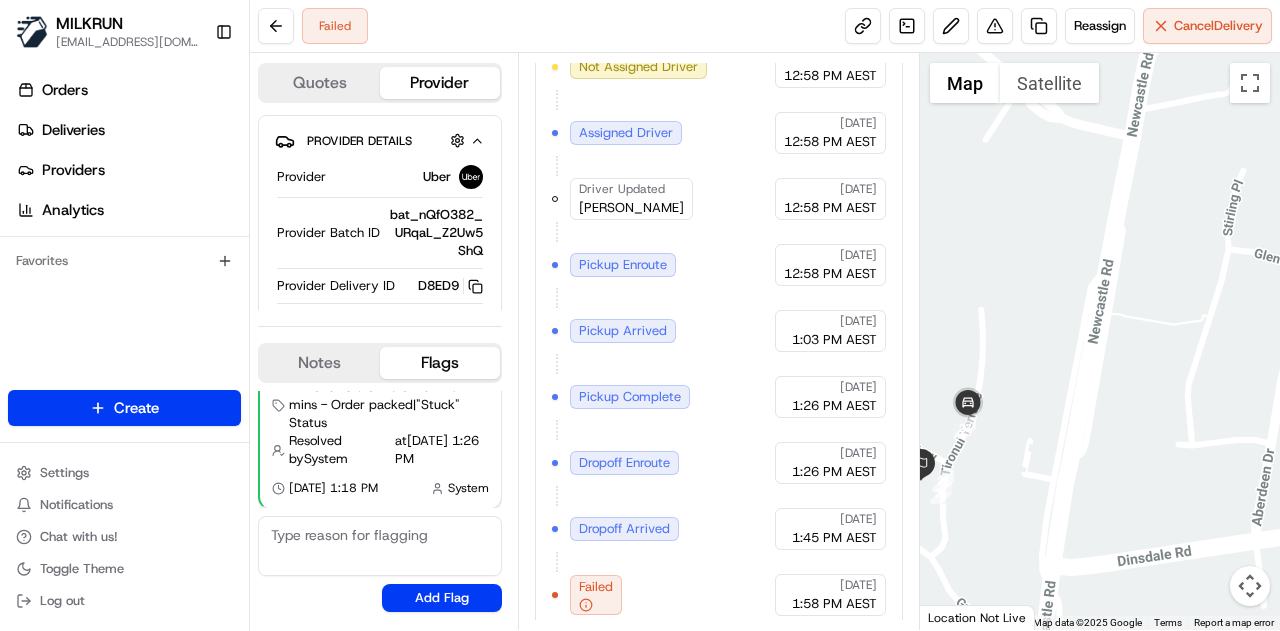 drag, startPoint x: 1024, startPoint y: 353, endPoint x: 1136, endPoint y: 323, distance: 115.948265 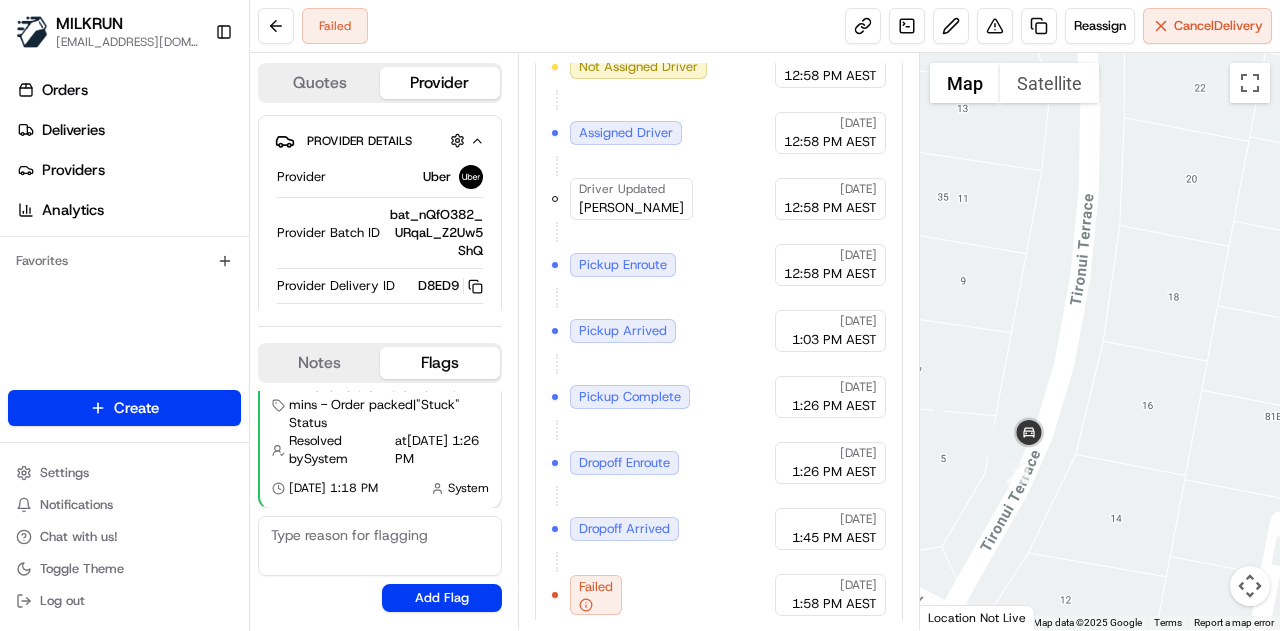 drag, startPoint x: 1116, startPoint y: 342, endPoint x: 1267, endPoint y: 273, distance: 166.01807 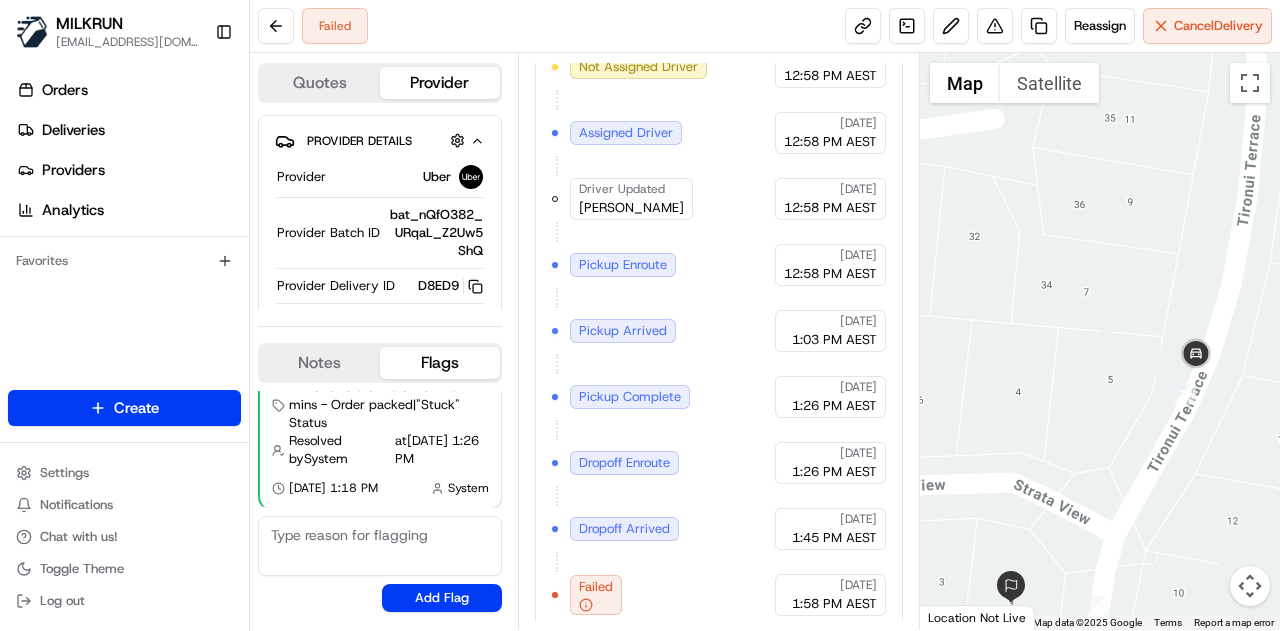 drag, startPoint x: 1178, startPoint y: 287, endPoint x: 1089, endPoint y: 291, distance: 89.08984 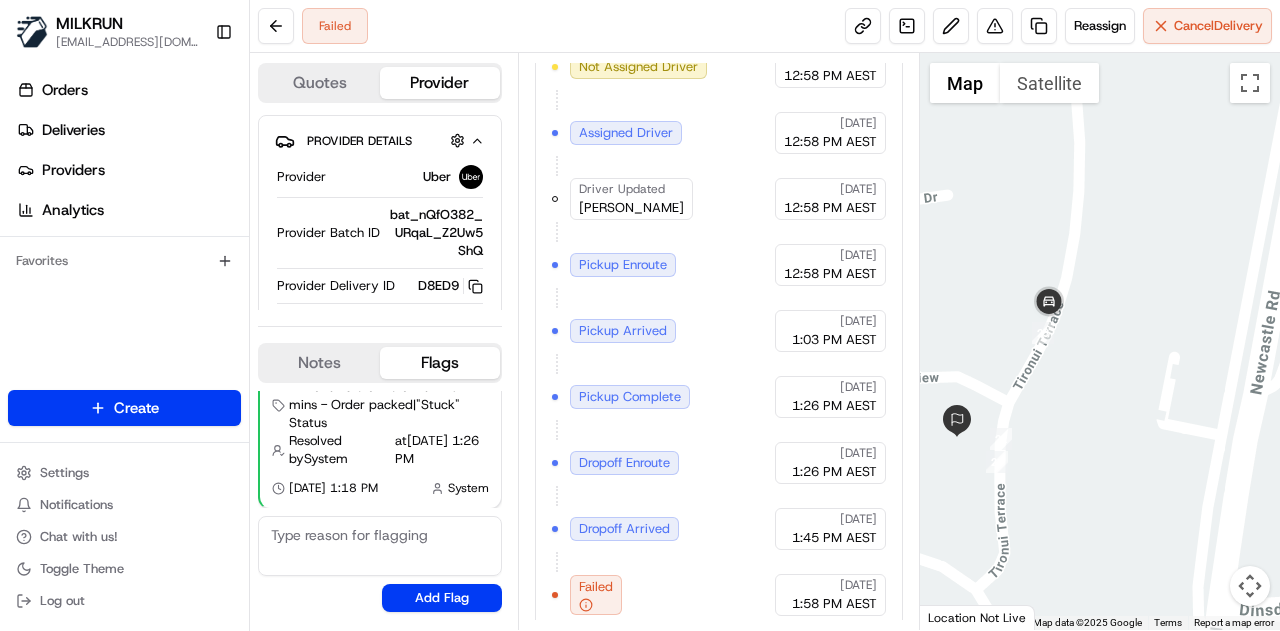 drag, startPoint x: 1162, startPoint y: 367, endPoint x: 1114, endPoint y: 355, distance: 49.47727 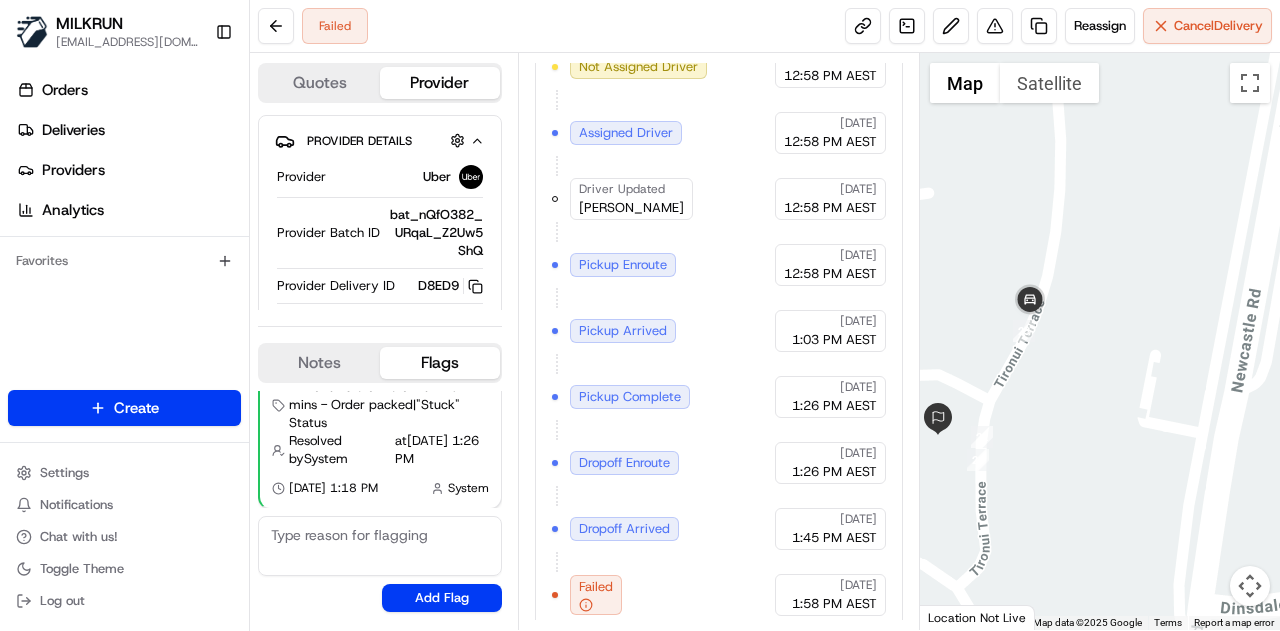 drag, startPoint x: 1159, startPoint y: 362, endPoint x: 1116, endPoint y: 357, distance: 43.289722 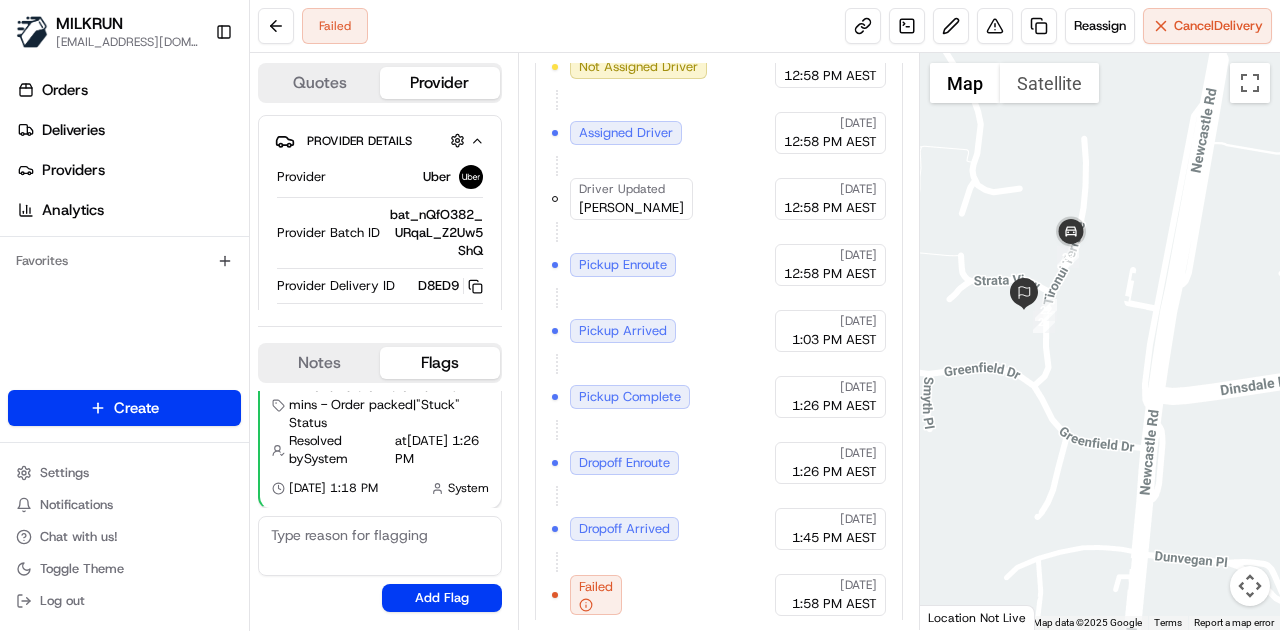 drag, startPoint x: 1113, startPoint y: 337, endPoint x: 1210, endPoint y: 252, distance: 128.97287 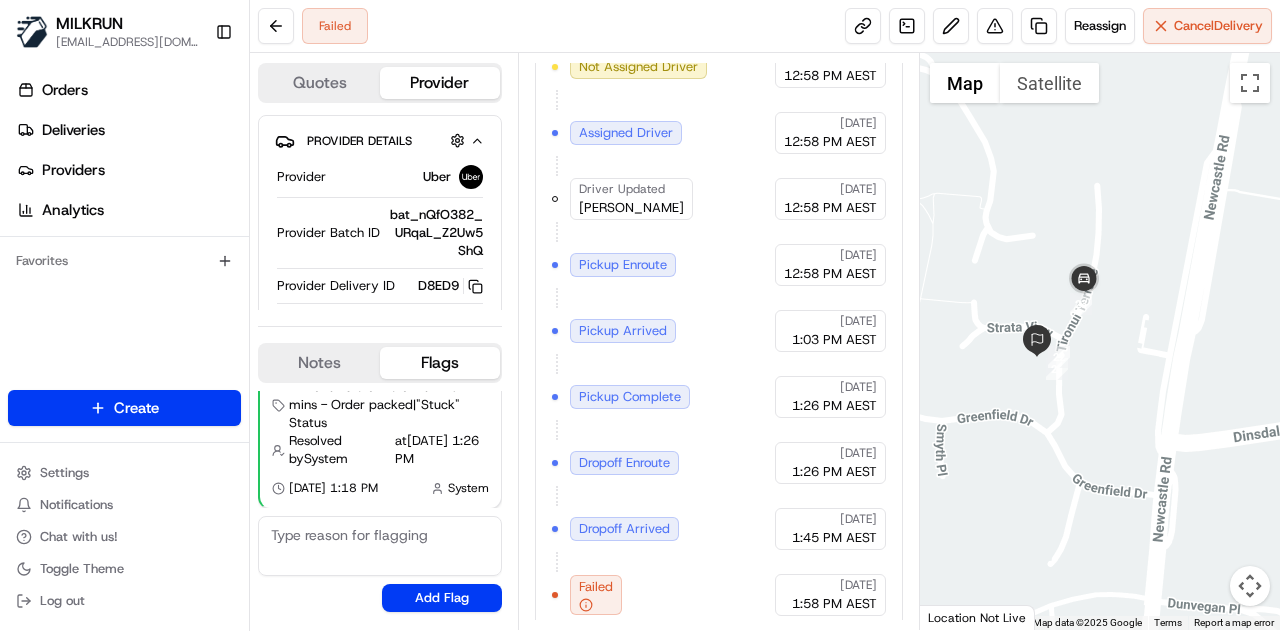 drag, startPoint x: 1162, startPoint y: 263, endPoint x: 1166, endPoint y: 321, distance: 58.137768 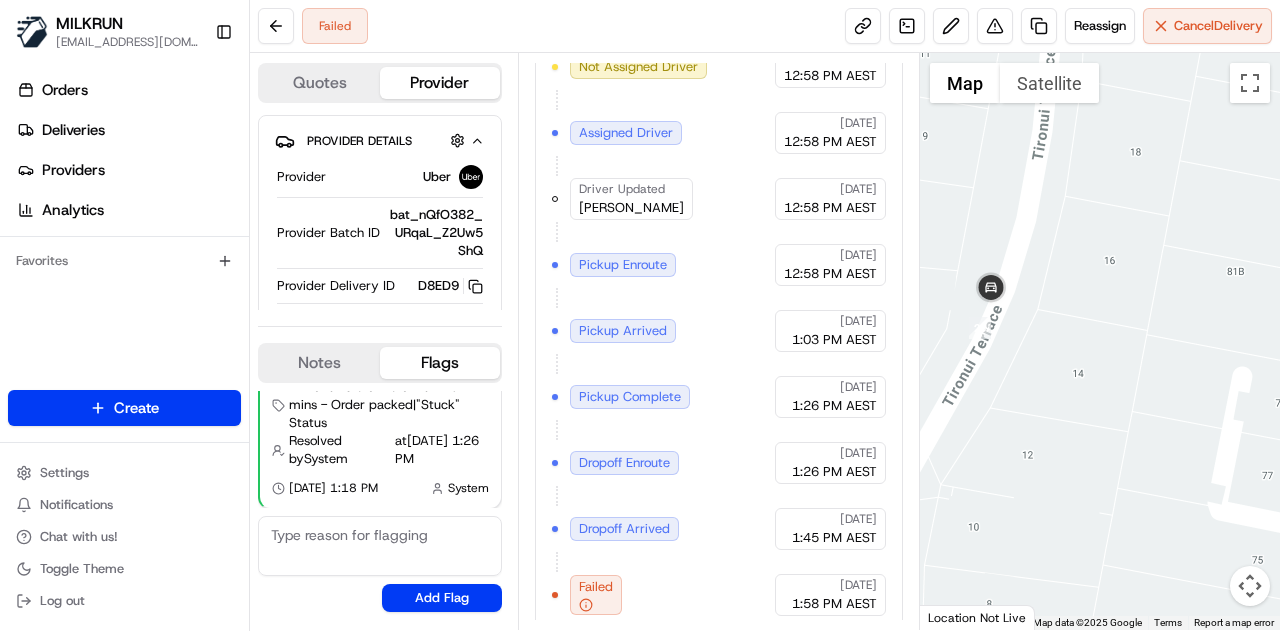 drag, startPoint x: 1068, startPoint y: 291, endPoint x: 1254, endPoint y: 231, distance: 195.43797 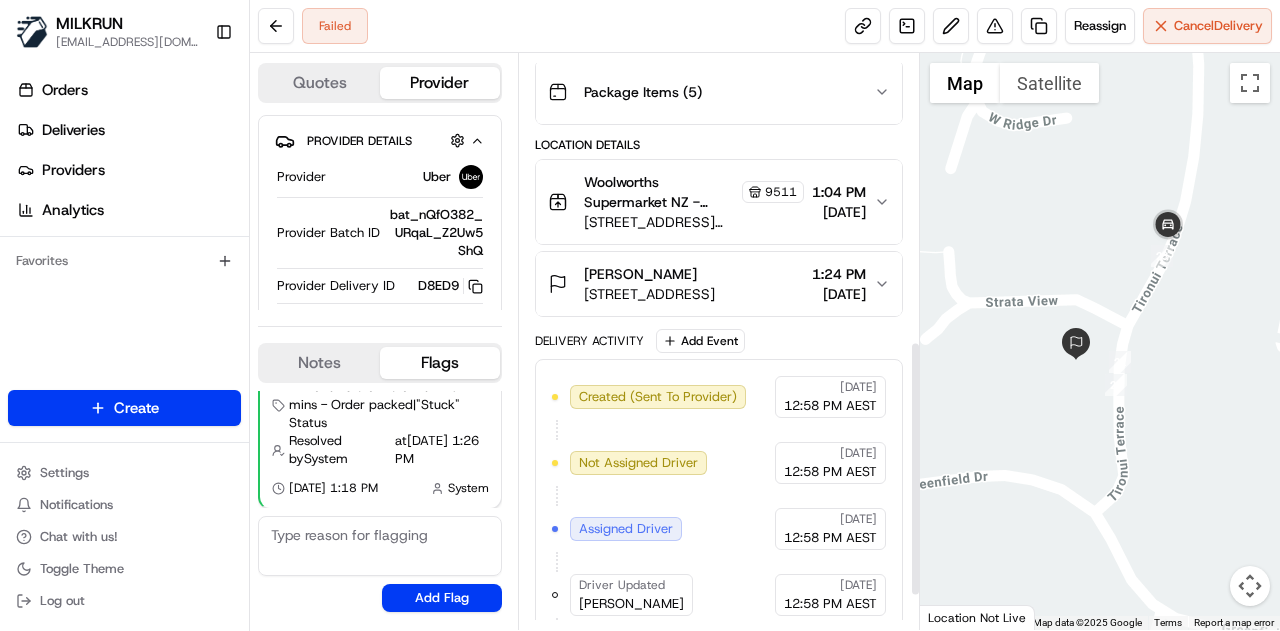 scroll, scrollTop: 322, scrollLeft: 0, axis: vertical 